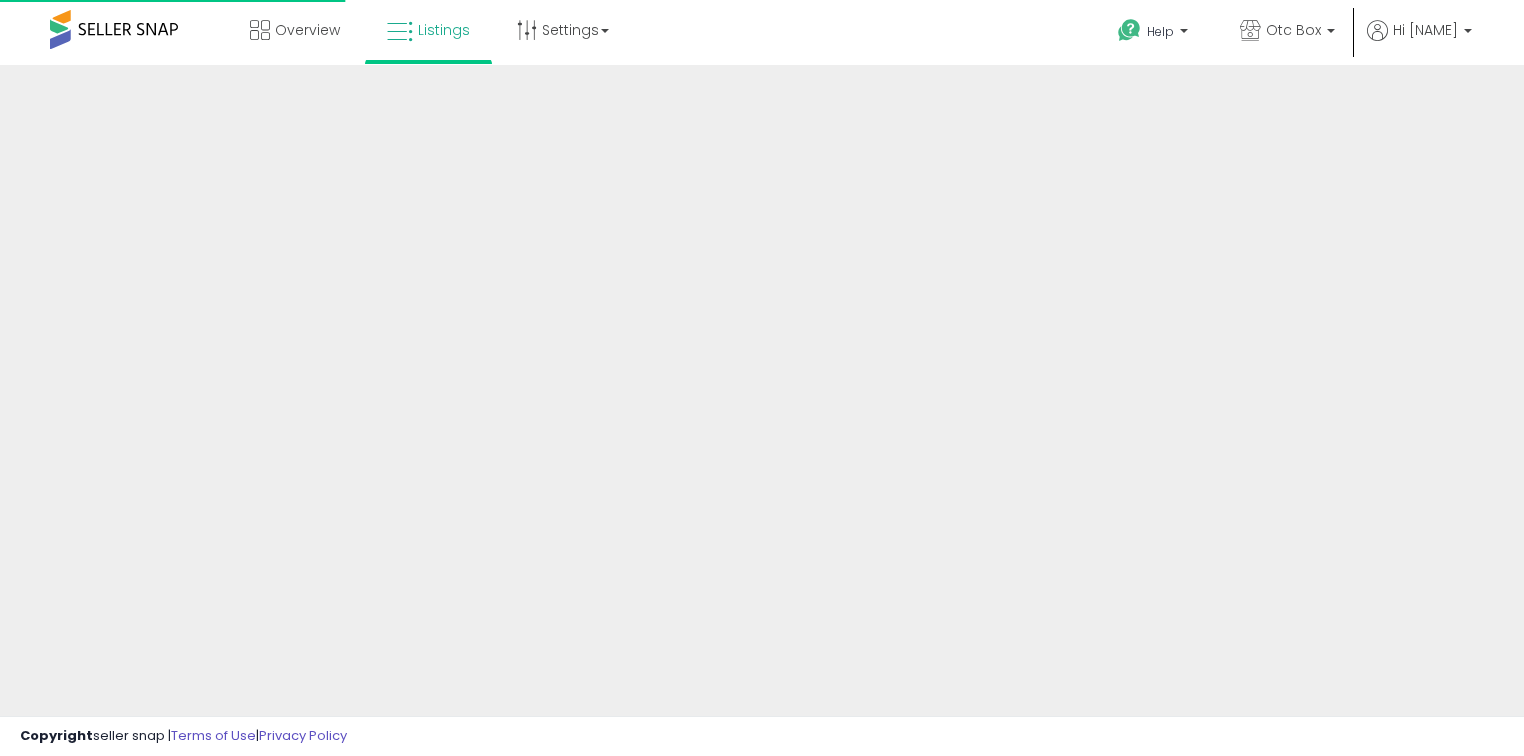 scroll, scrollTop: 0, scrollLeft: 0, axis: both 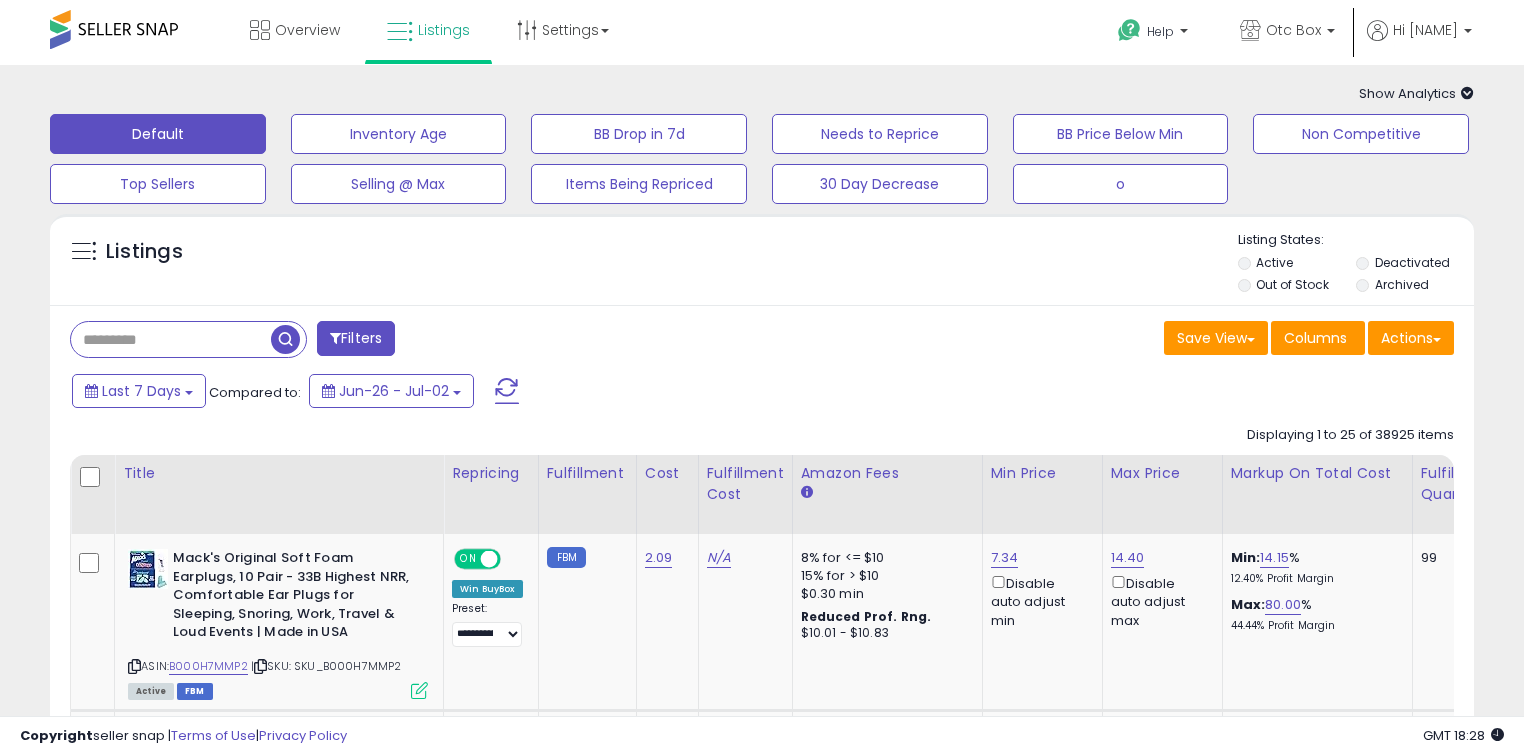click at bounding box center (171, 339) 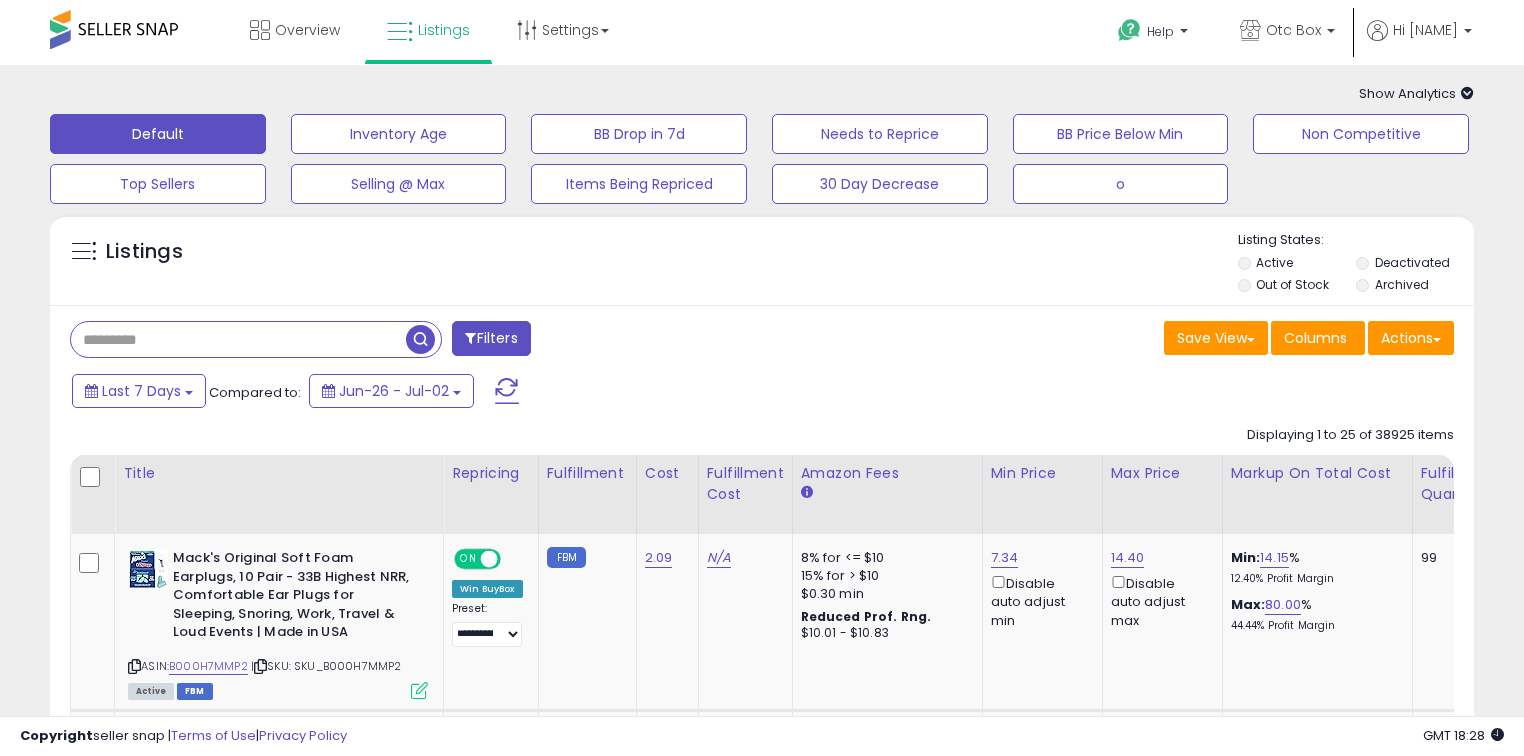 paste on "**********" 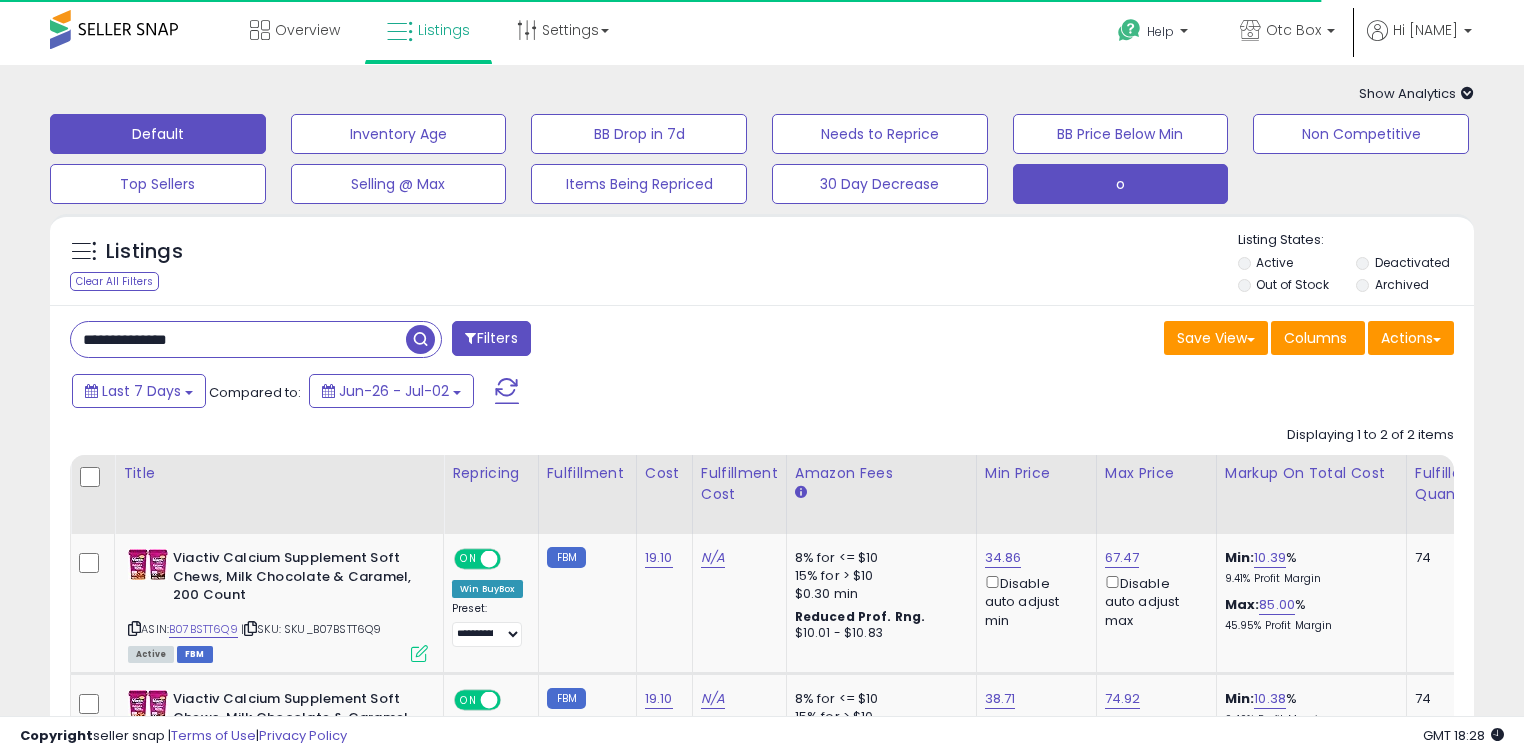 click on "o" at bounding box center (399, 134) 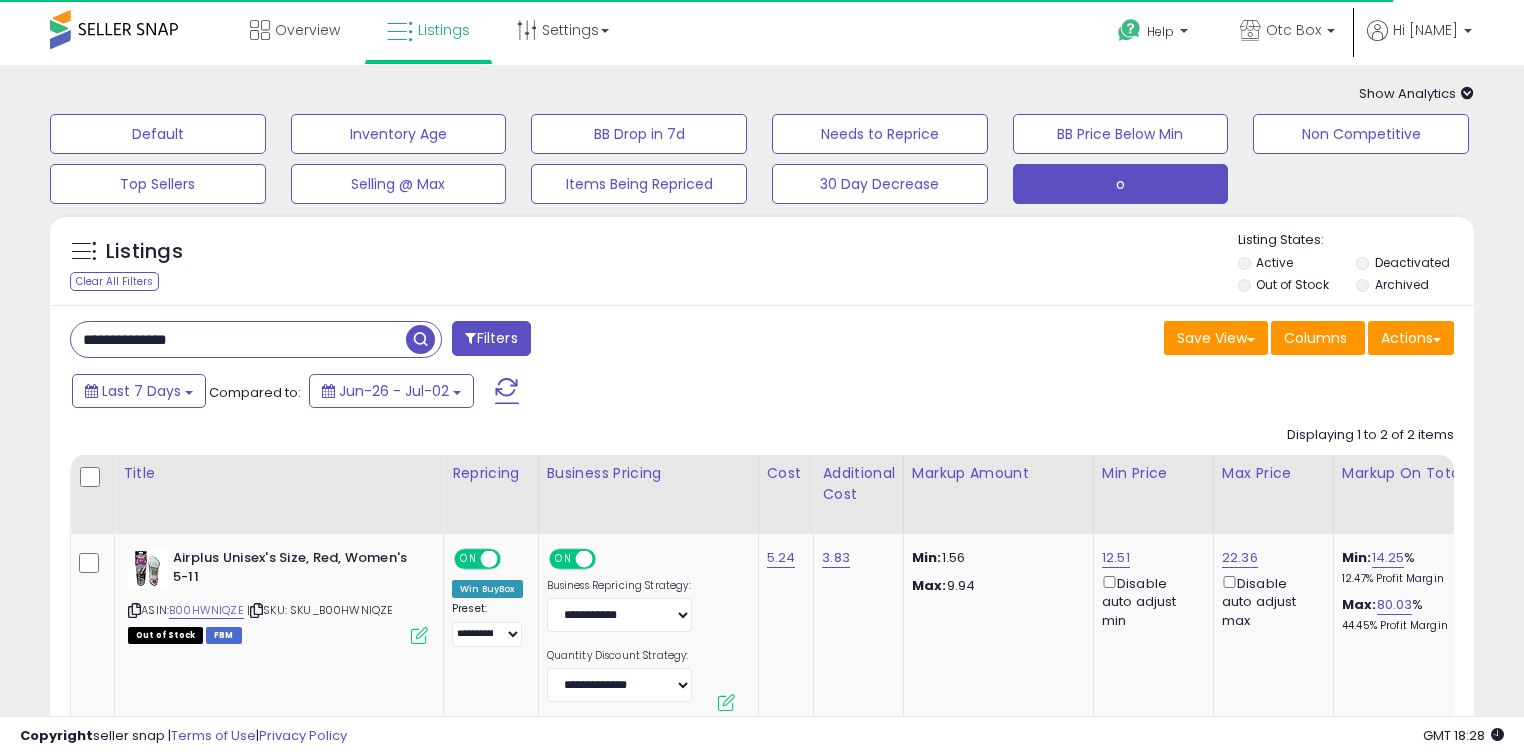 click on "**********" at bounding box center [238, 339] 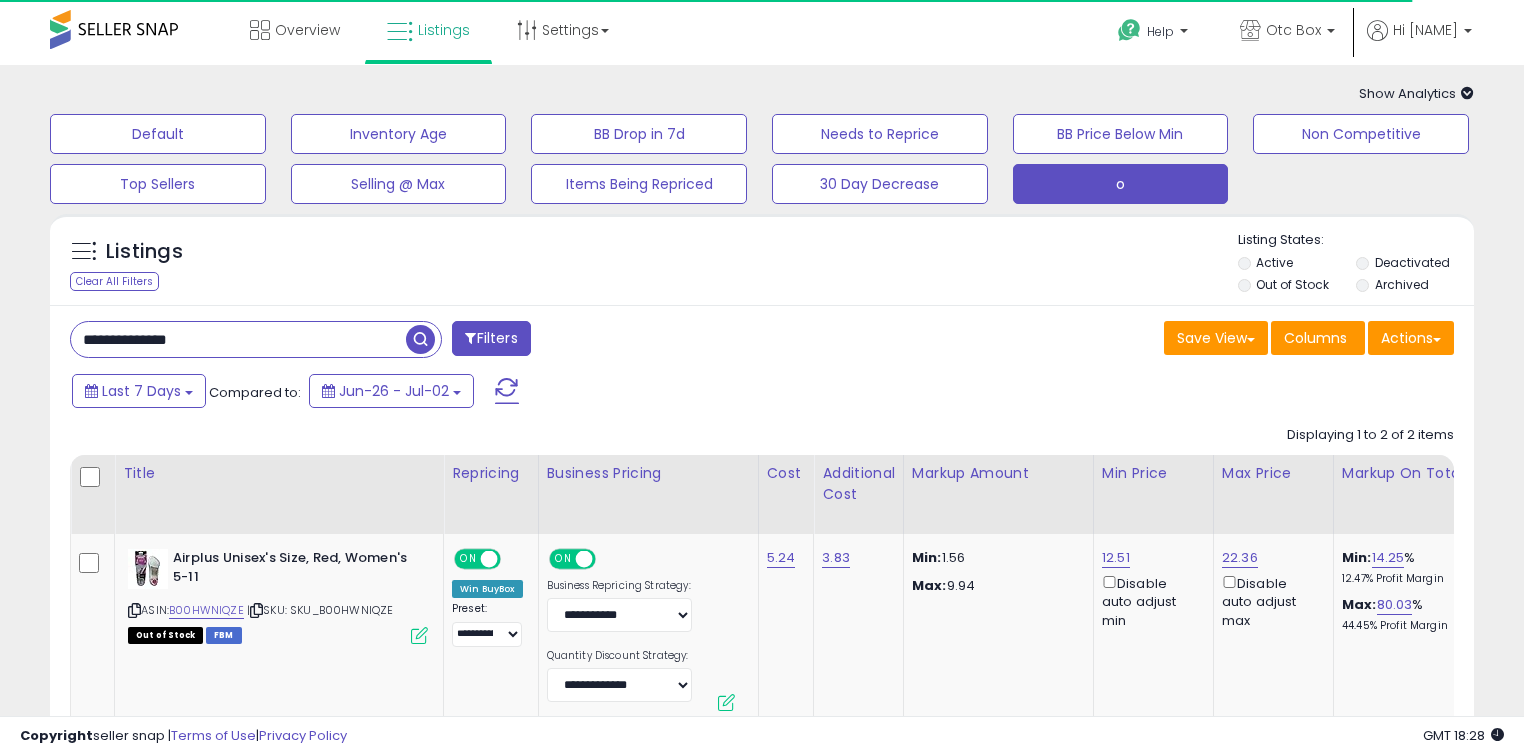click on "**********" at bounding box center [238, 339] 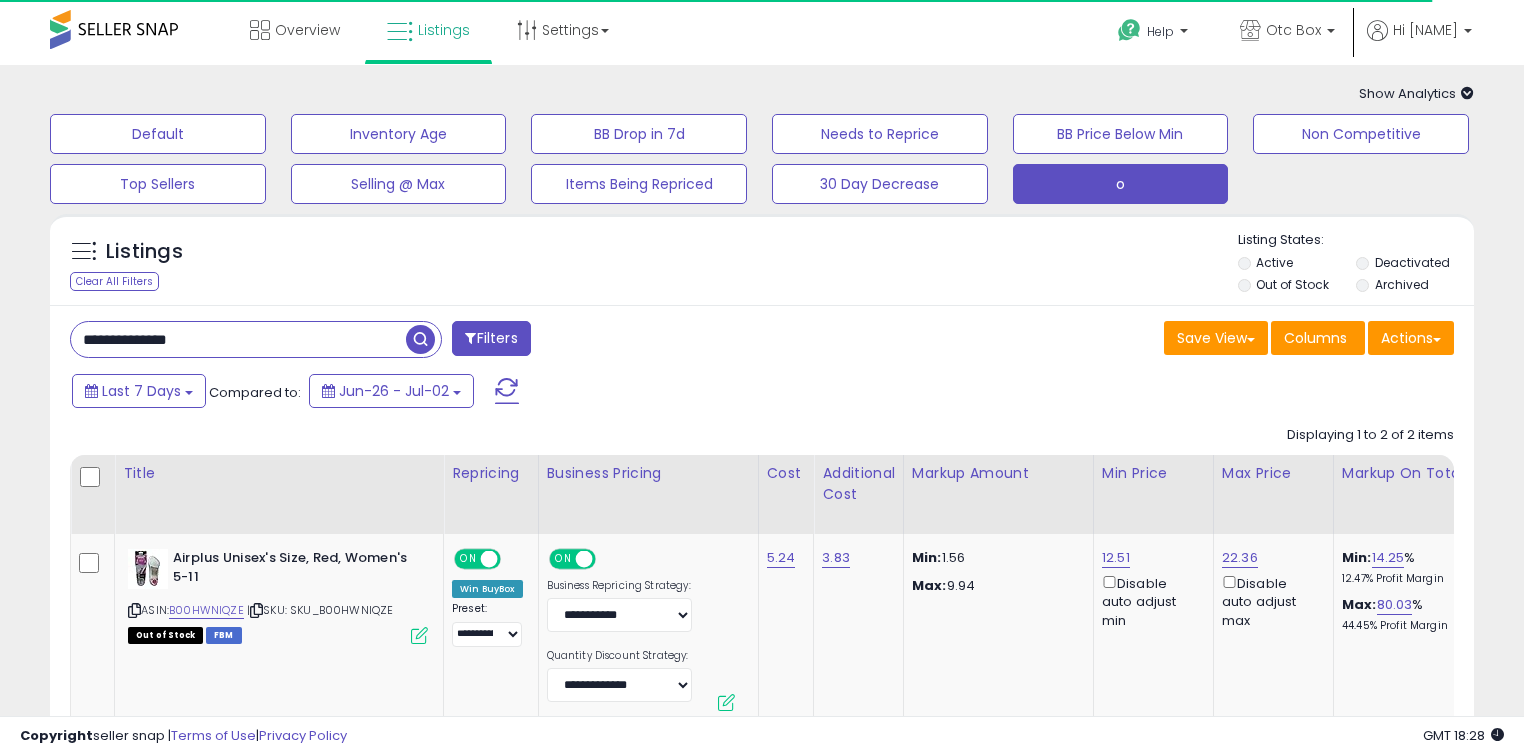 type on "**********" 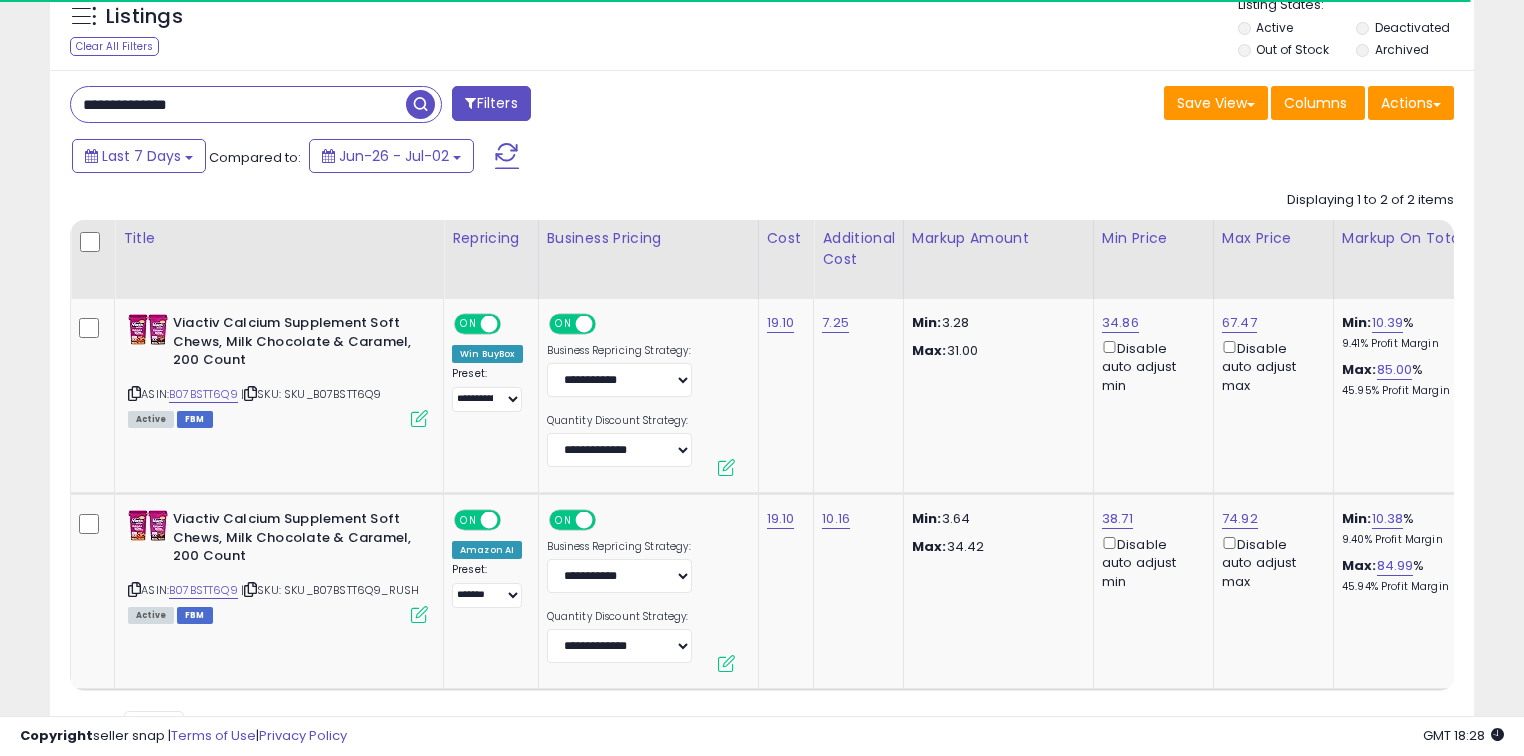 scroll, scrollTop: 240, scrollLeft: 0, axis: vertical 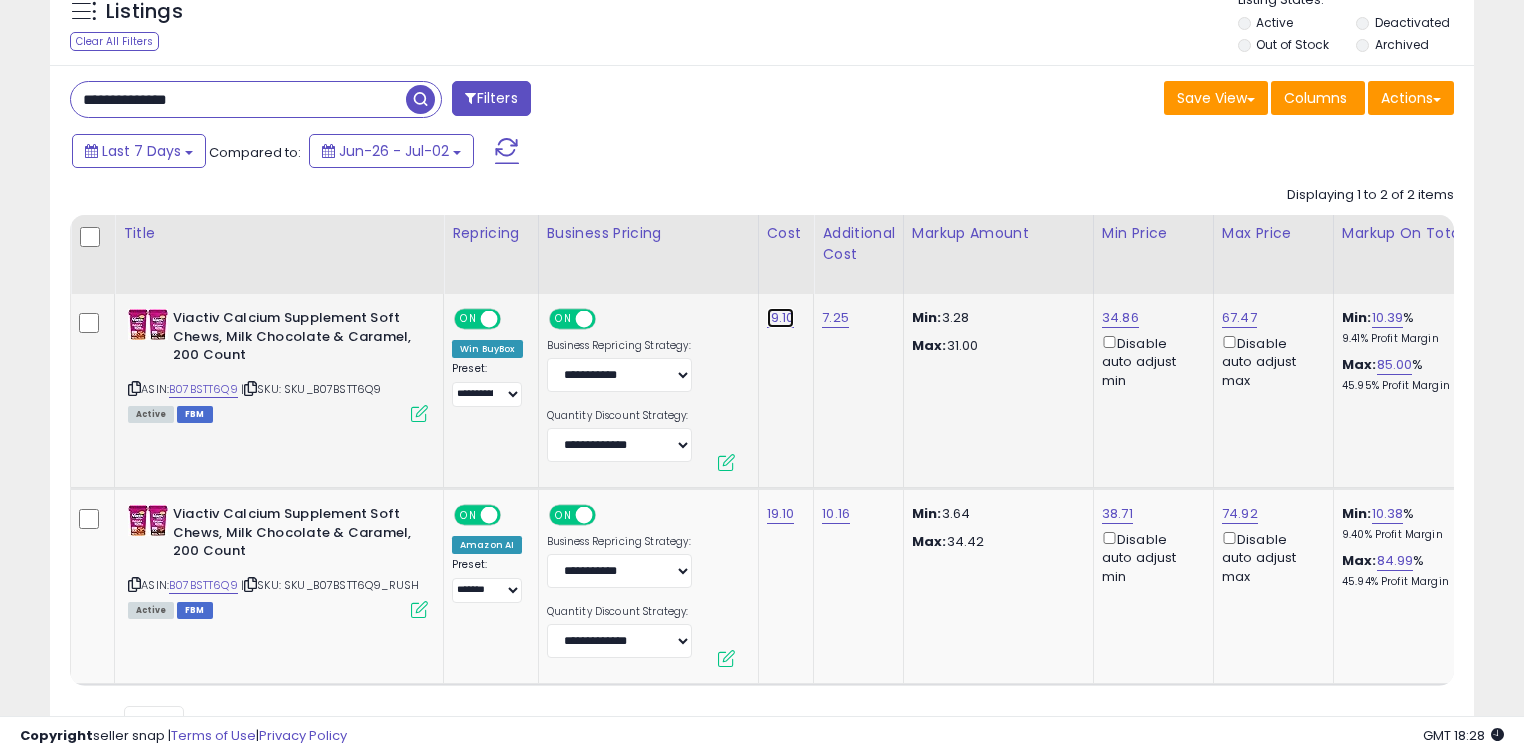 click on "19.10" at bounding box center (781, 318) 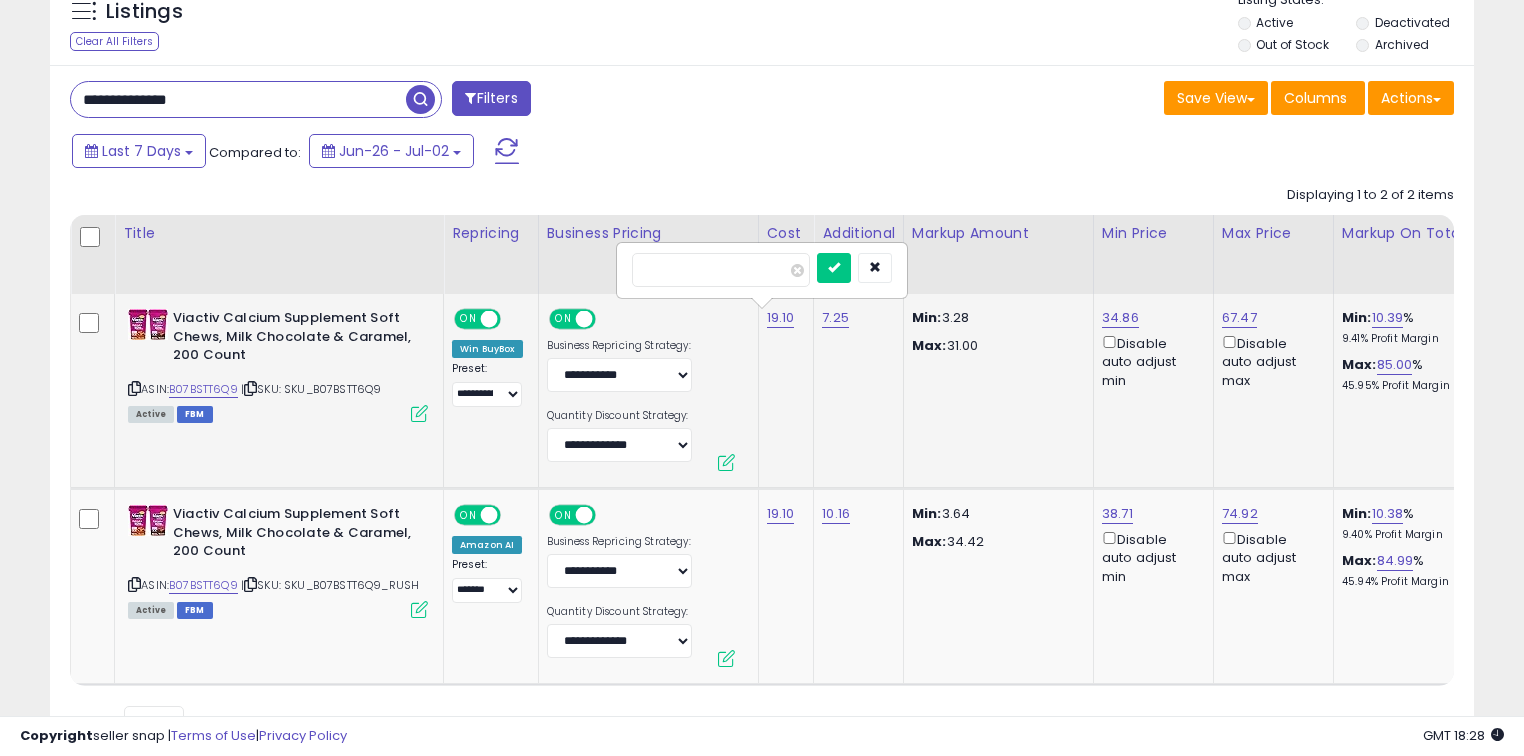 drag, startPoint x: 778, startPoint y: 282, endPoint x: 632, endPoint y: 280, distance: 146.0137 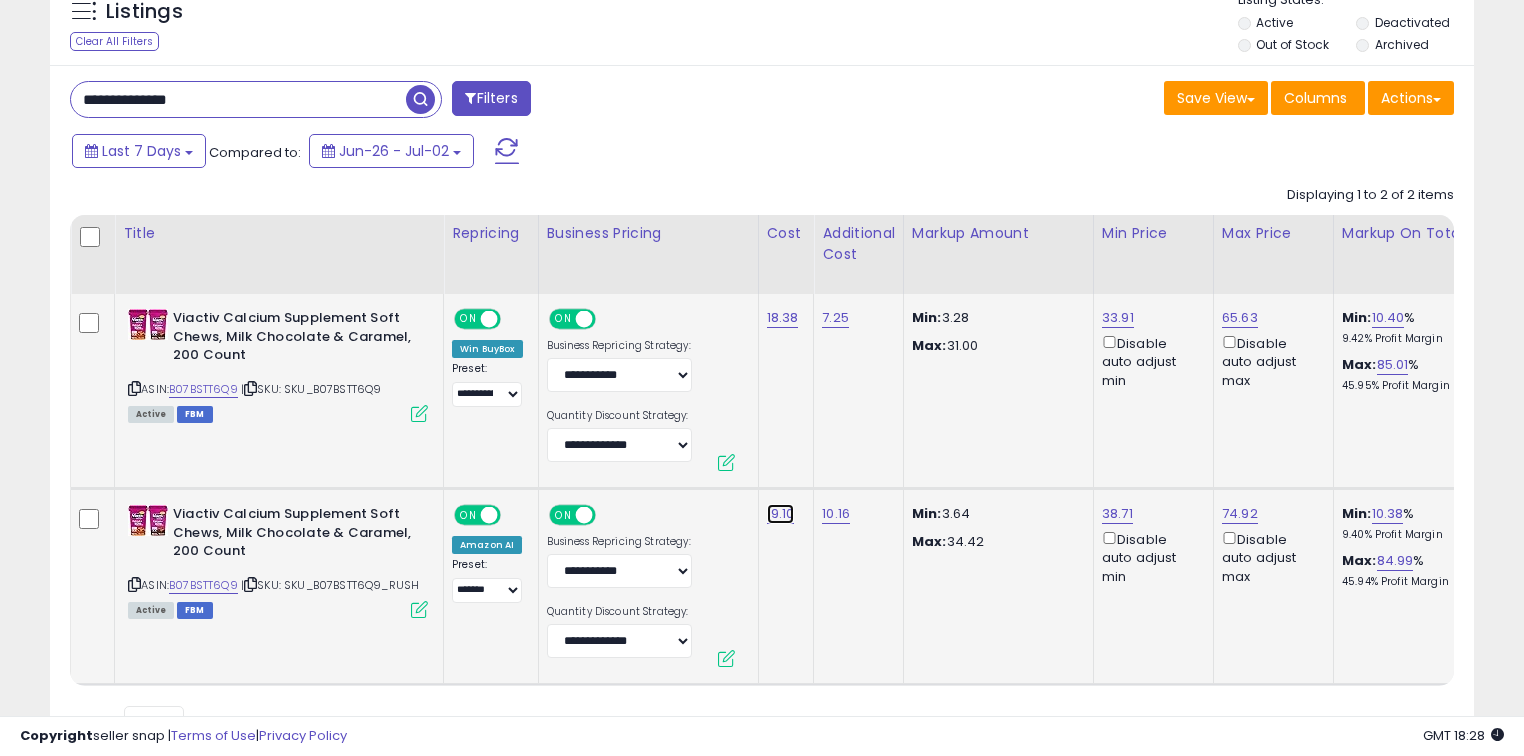 click on "19.10" at bounding box center [783, 318] 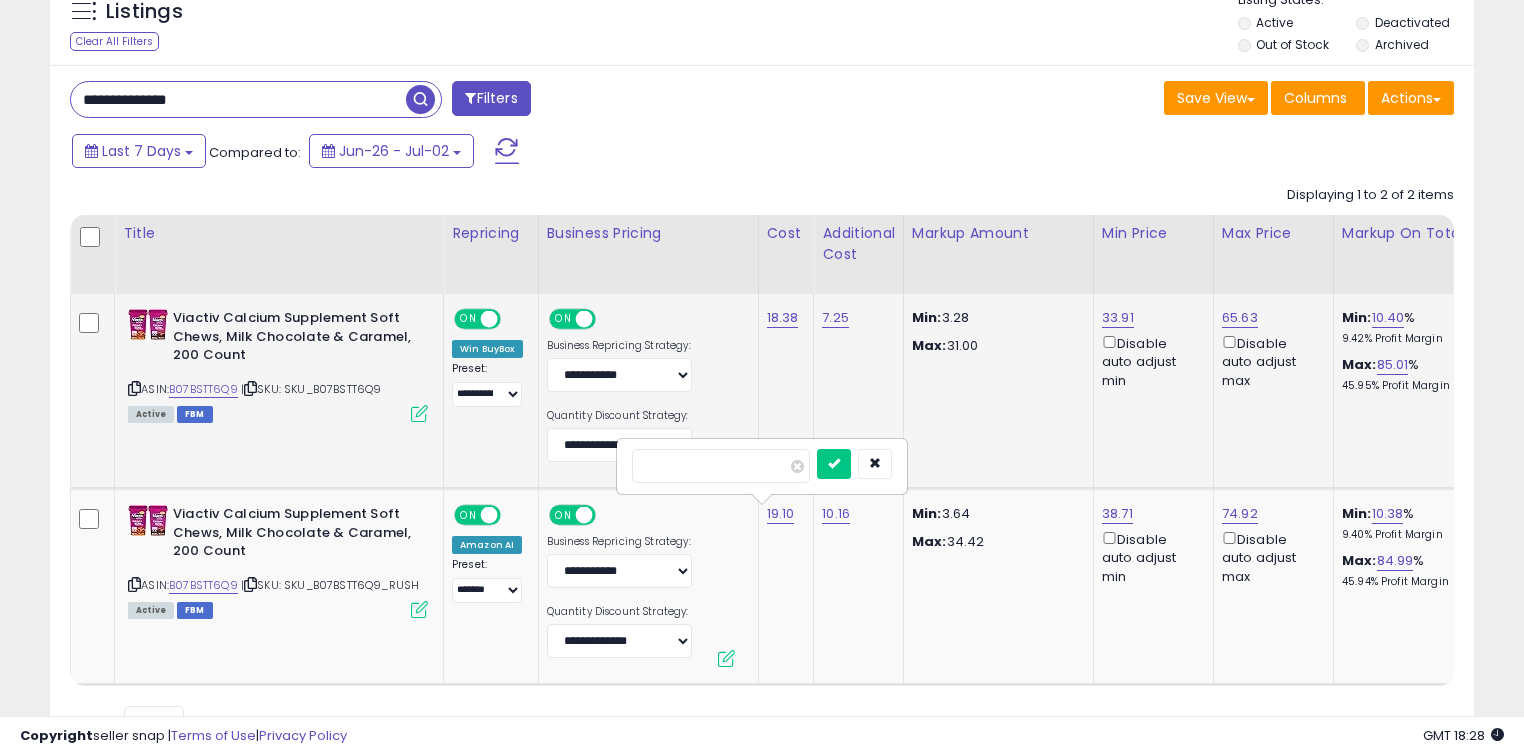drag, startPoint x: 587, startPoint y: 460, endPoint x: 540, endPoint y: 468, distance: 47.67599 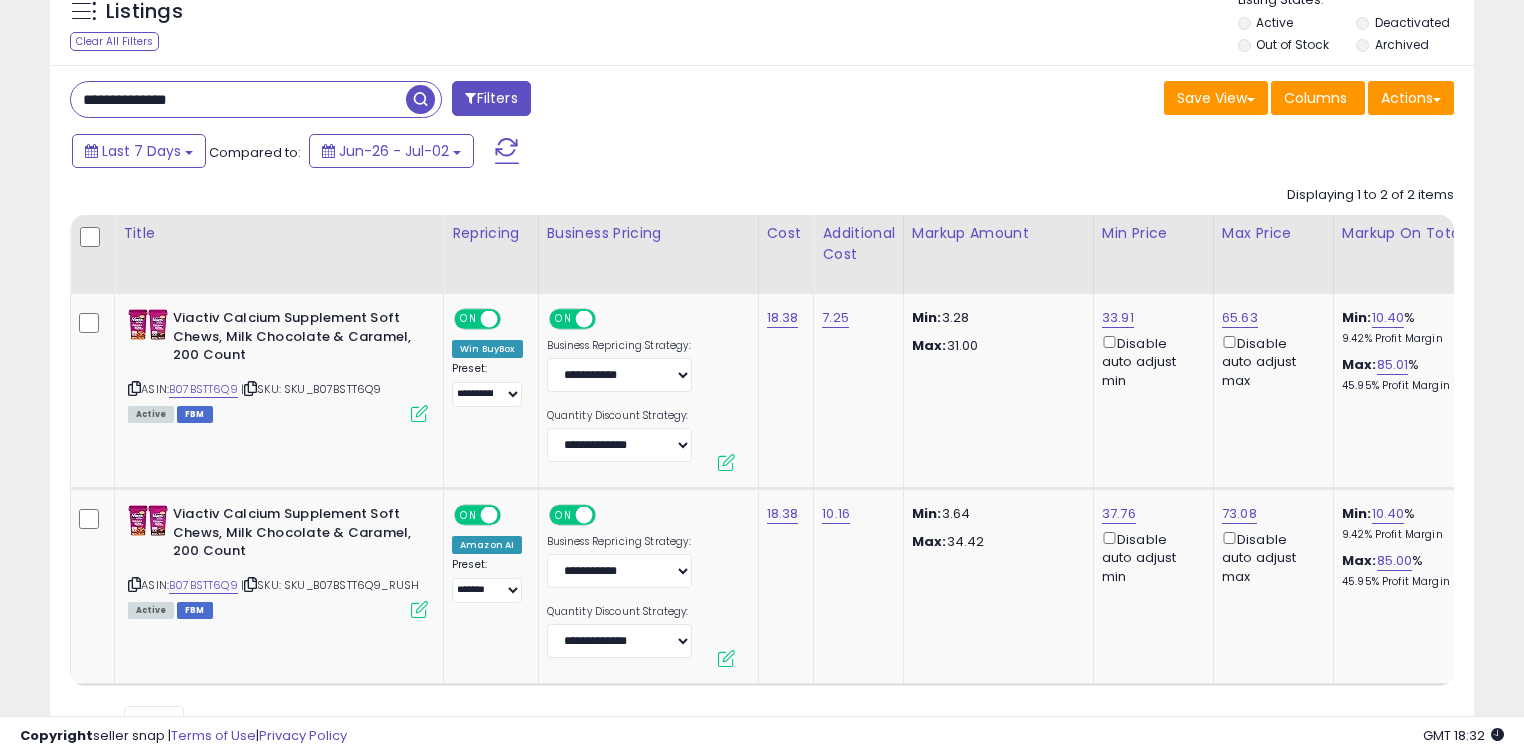 click on "**********" at bounding box center (238, 99) 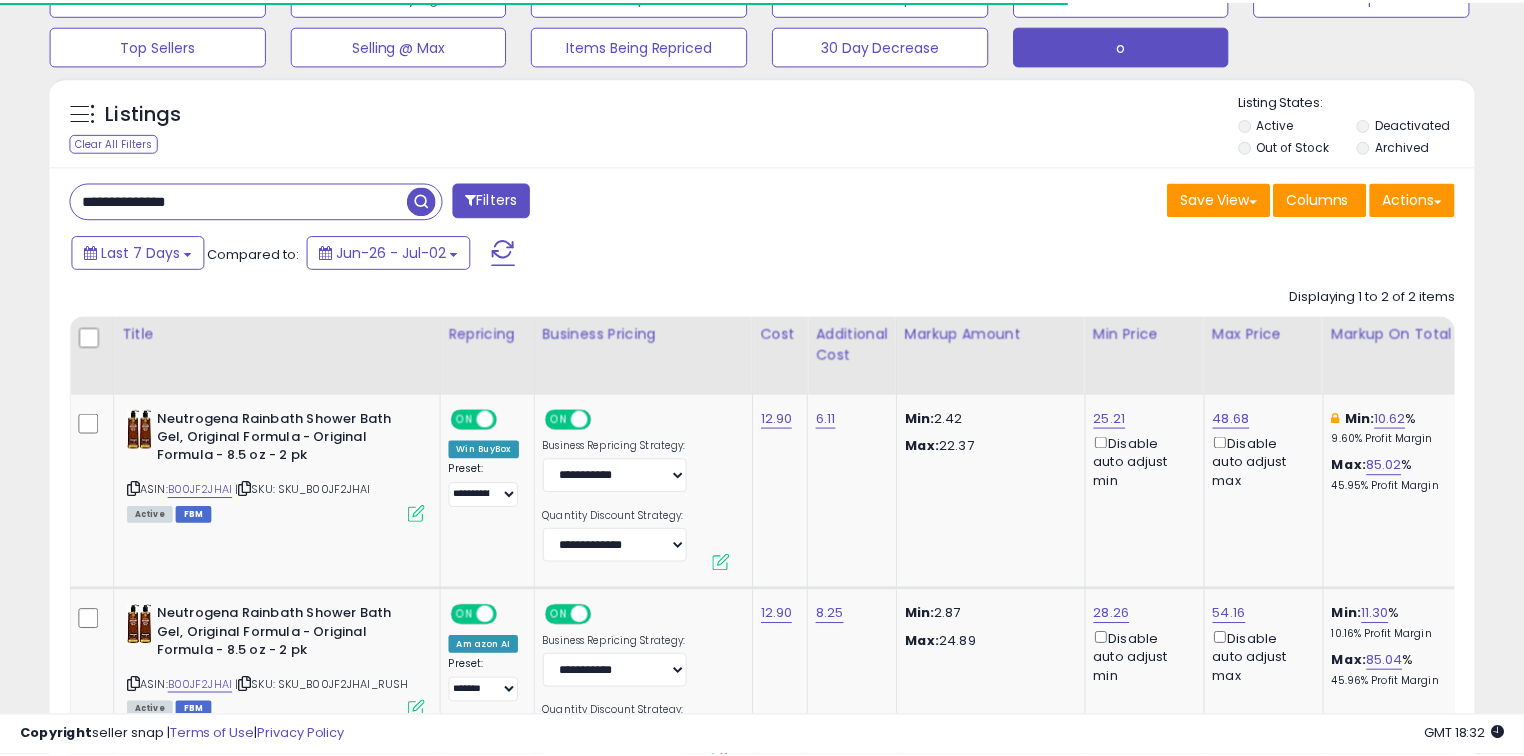 scroll, scrollTop: 240, scrollLeft: 0, axis: vertical 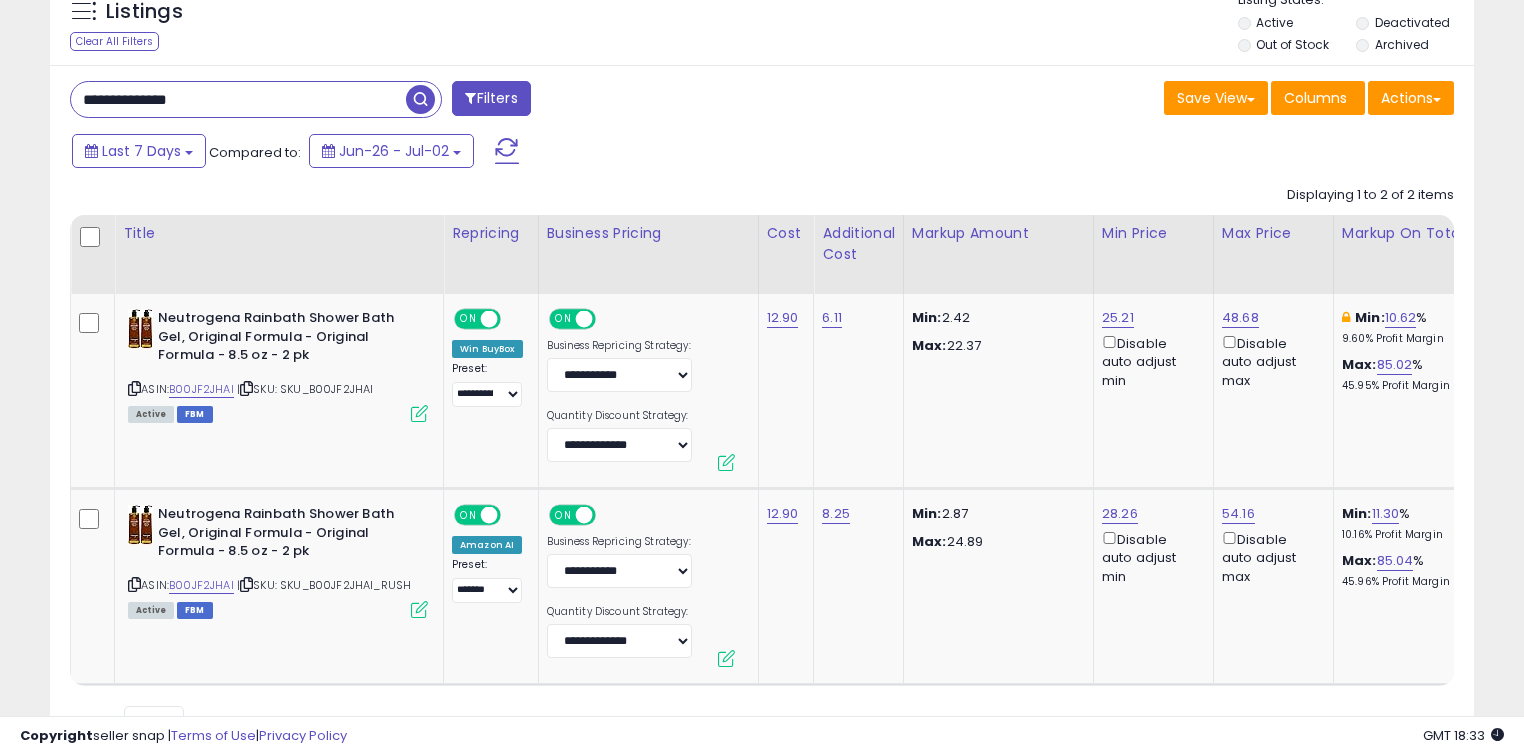 click on "**********" at bounding box center [238, 99] 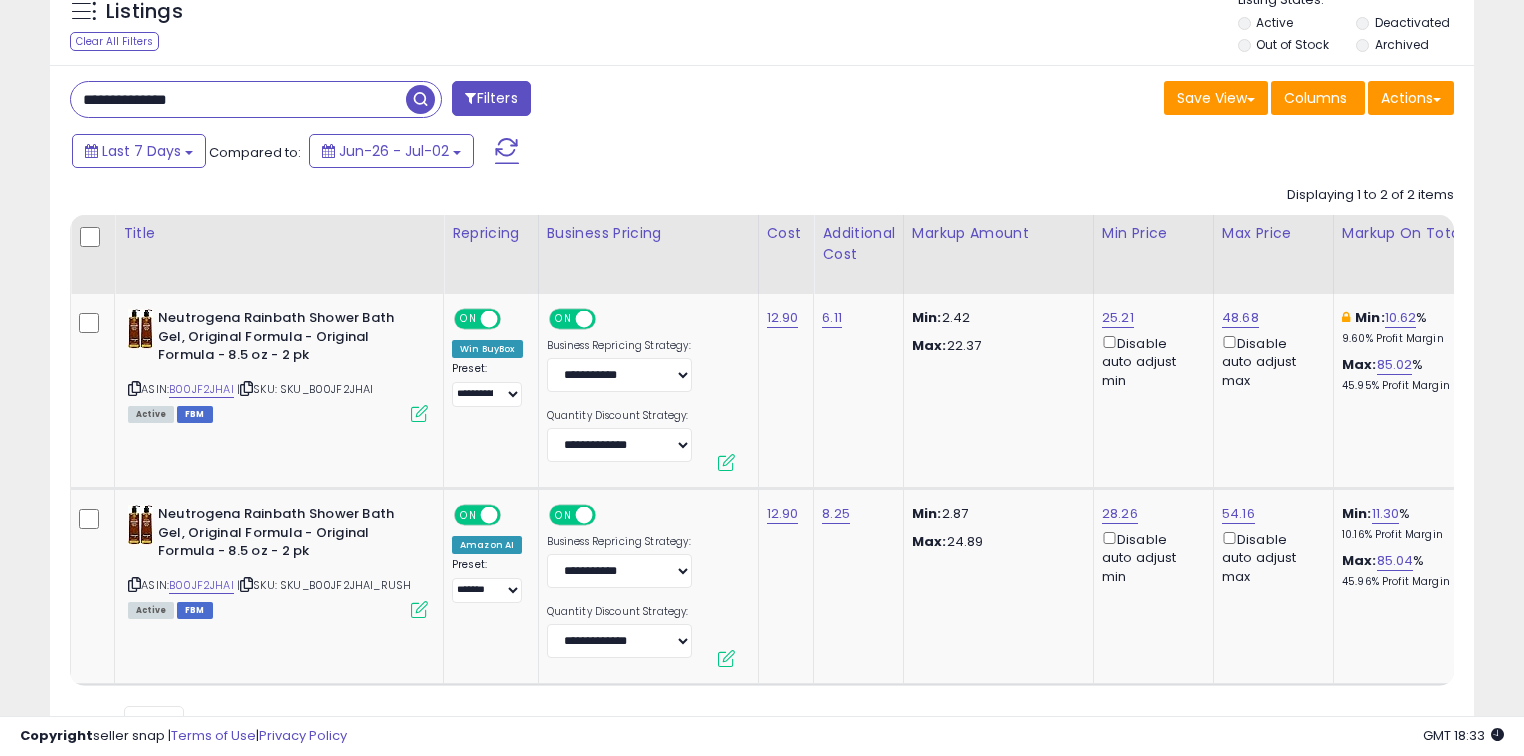 click on "**********" at bounding box center (238, 99) 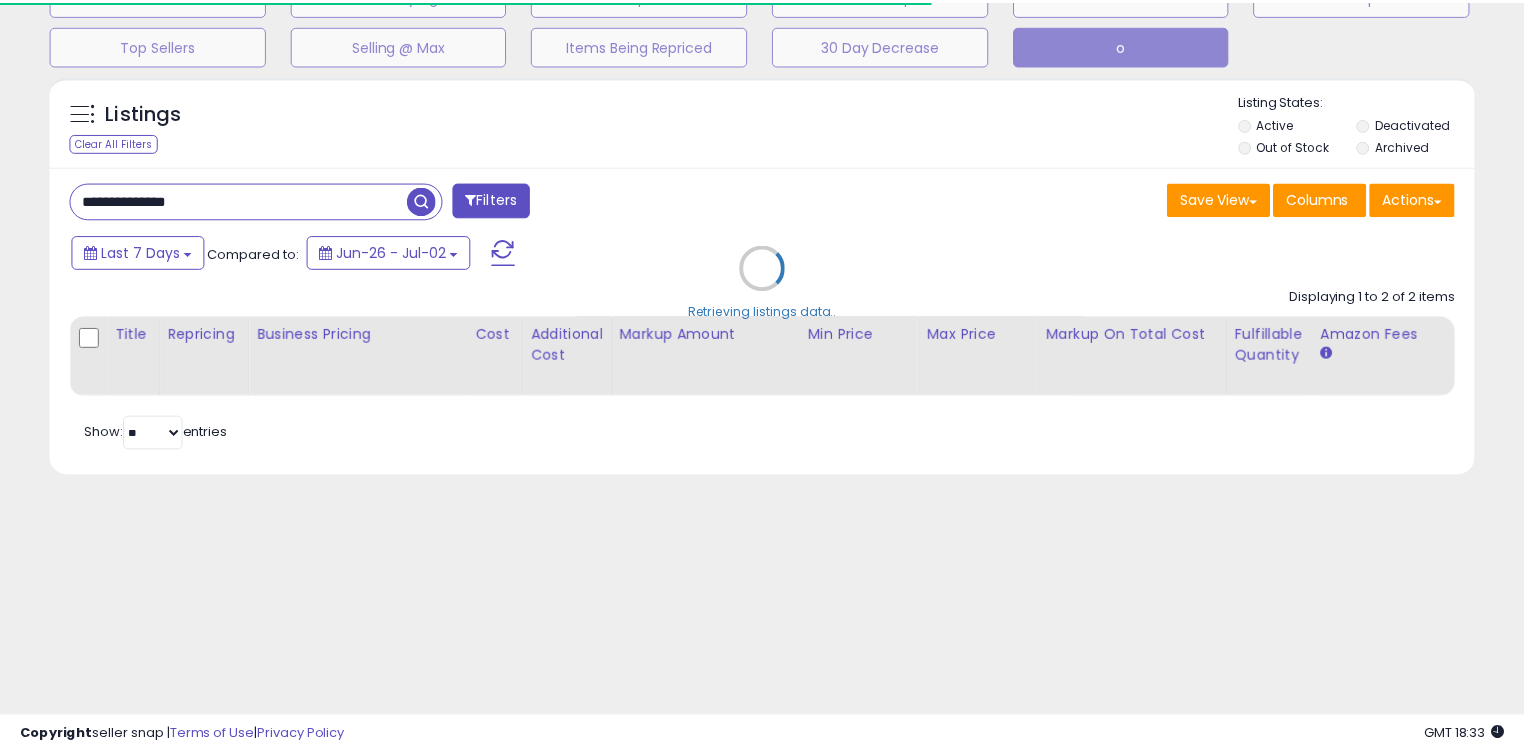 scroll, scrollTop: 240, scrollLeft: 0, axis: vertical 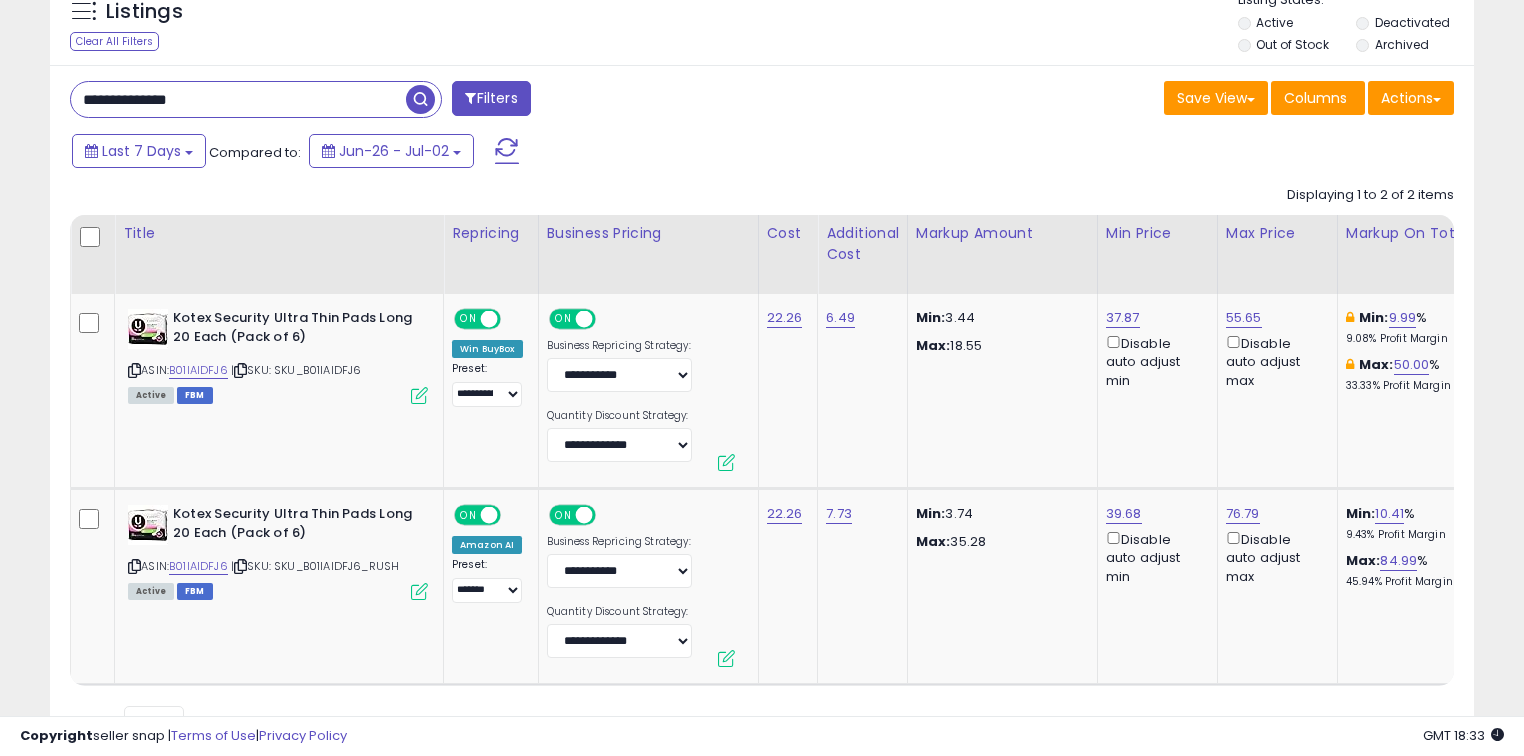 click on "**********" at bounding box center (238, 99) 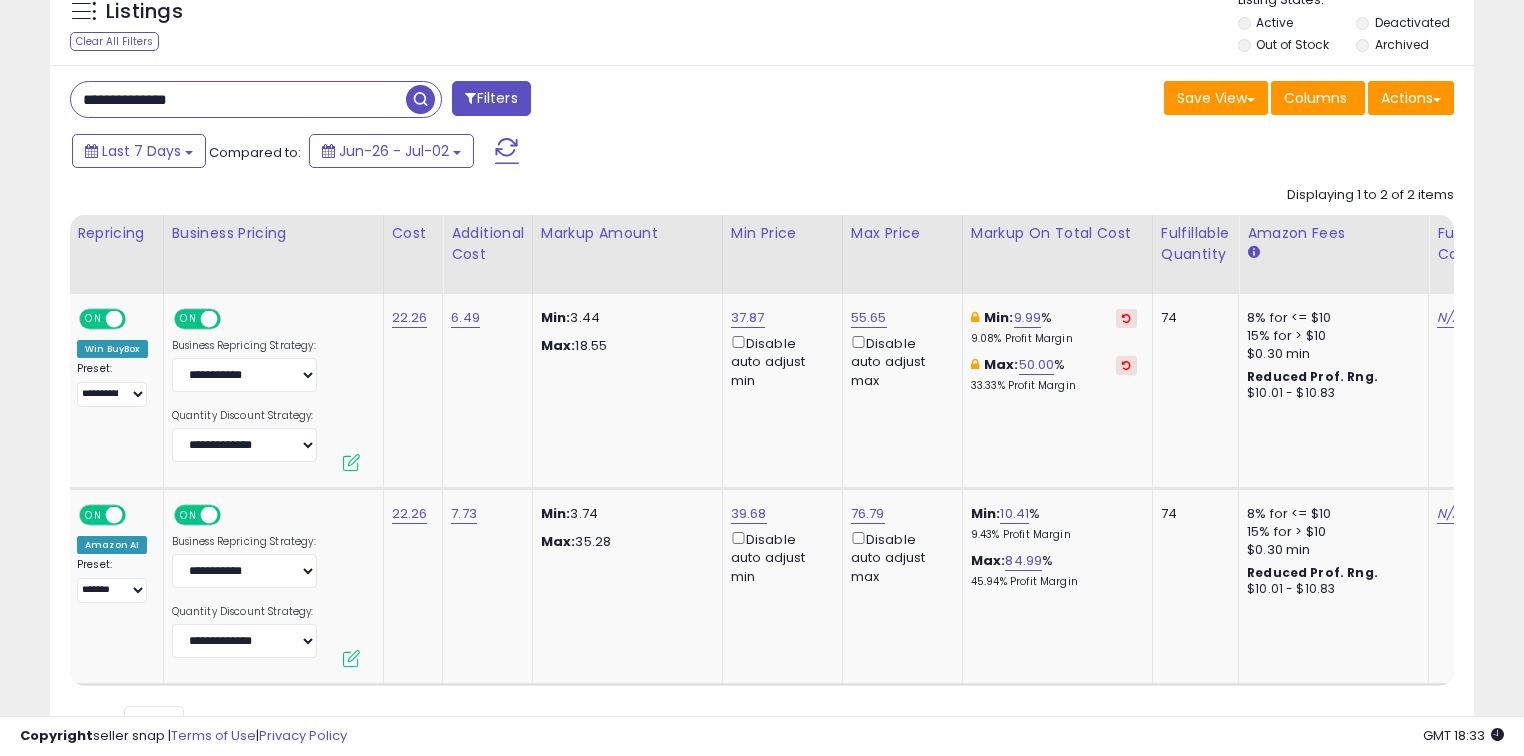 scroll, scrollTop: 0, scrollLeft: 813, axis: horizontal 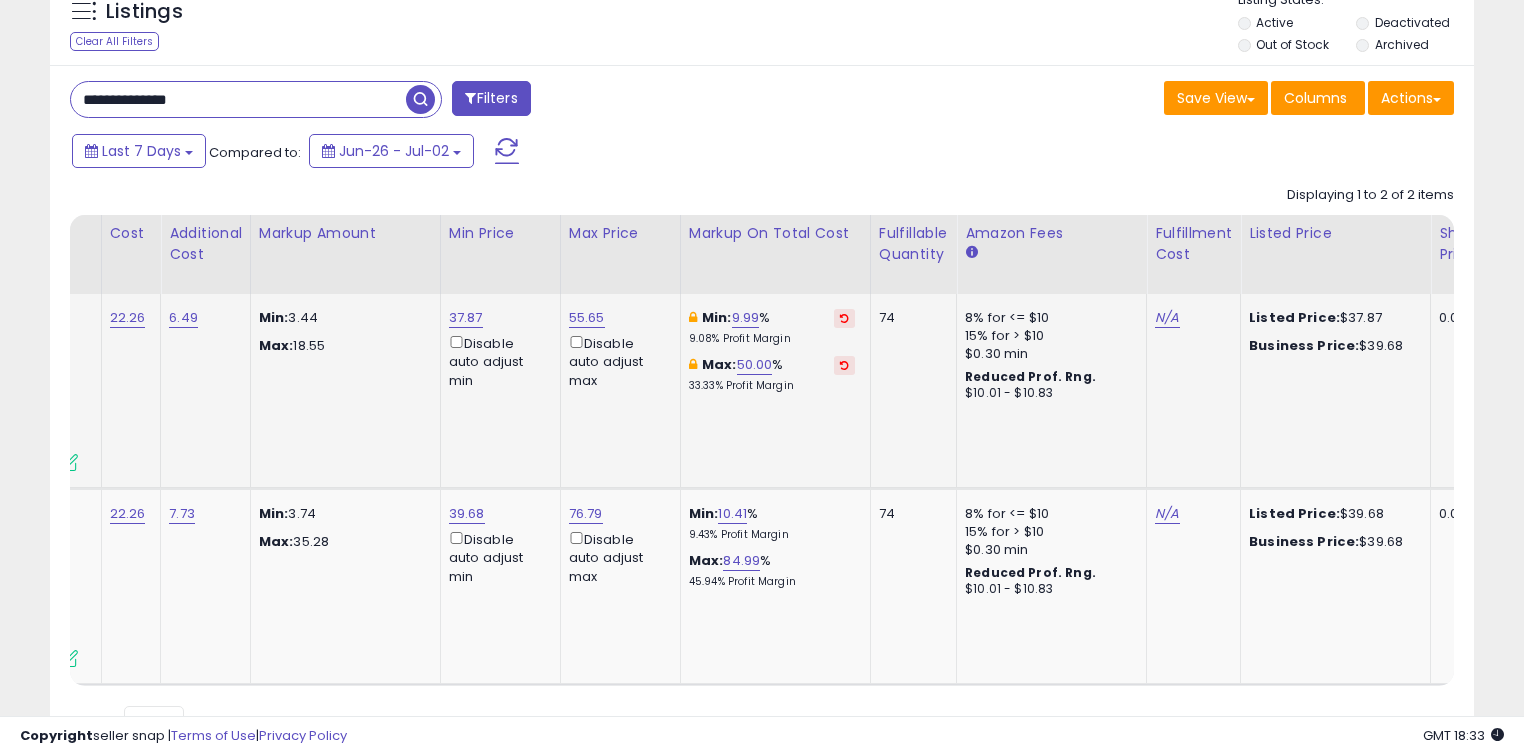 drag, startPoint x: 837, startPoint y: 376, endPoint x: 838, endPoint y: 366, distance: 10.049875 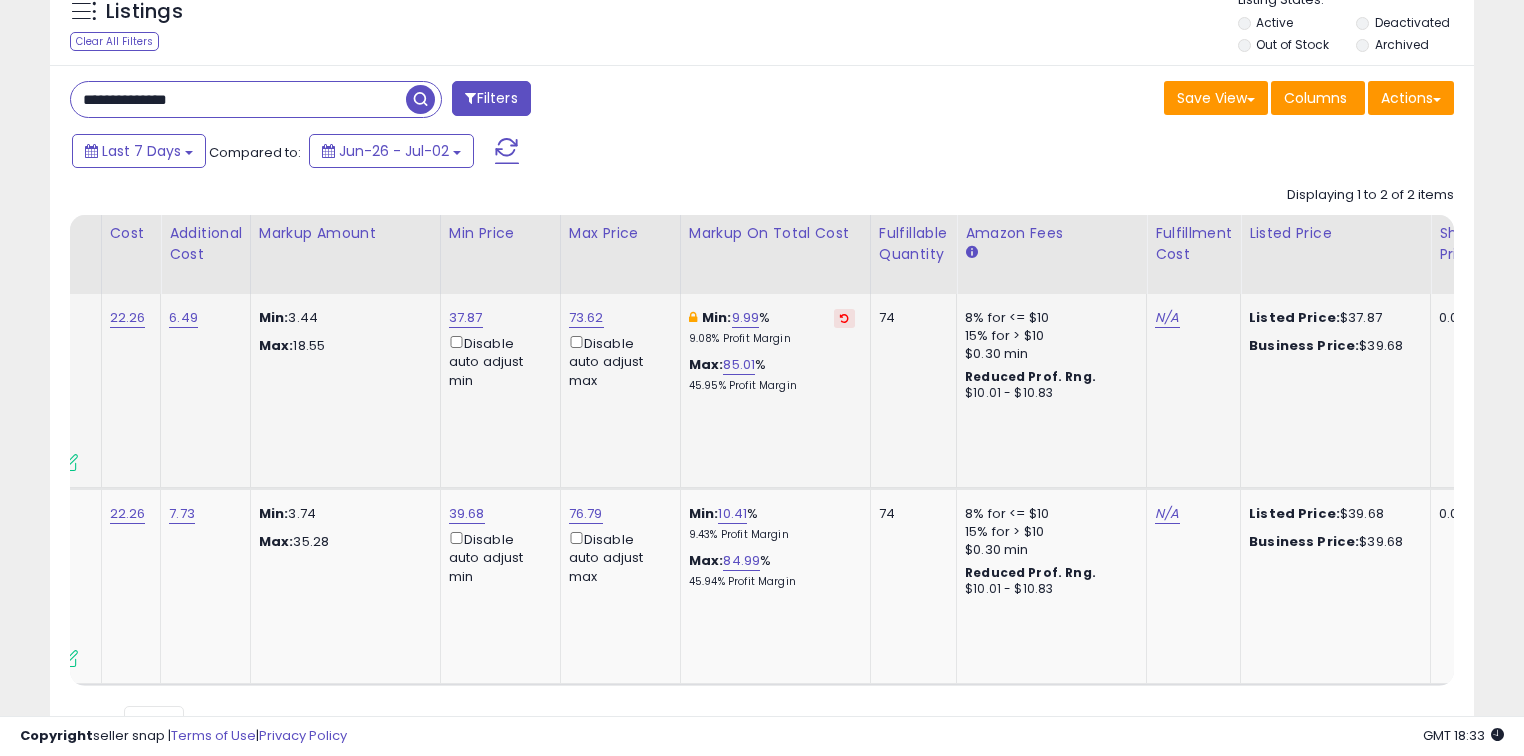 click at bounding box center (844, 318) 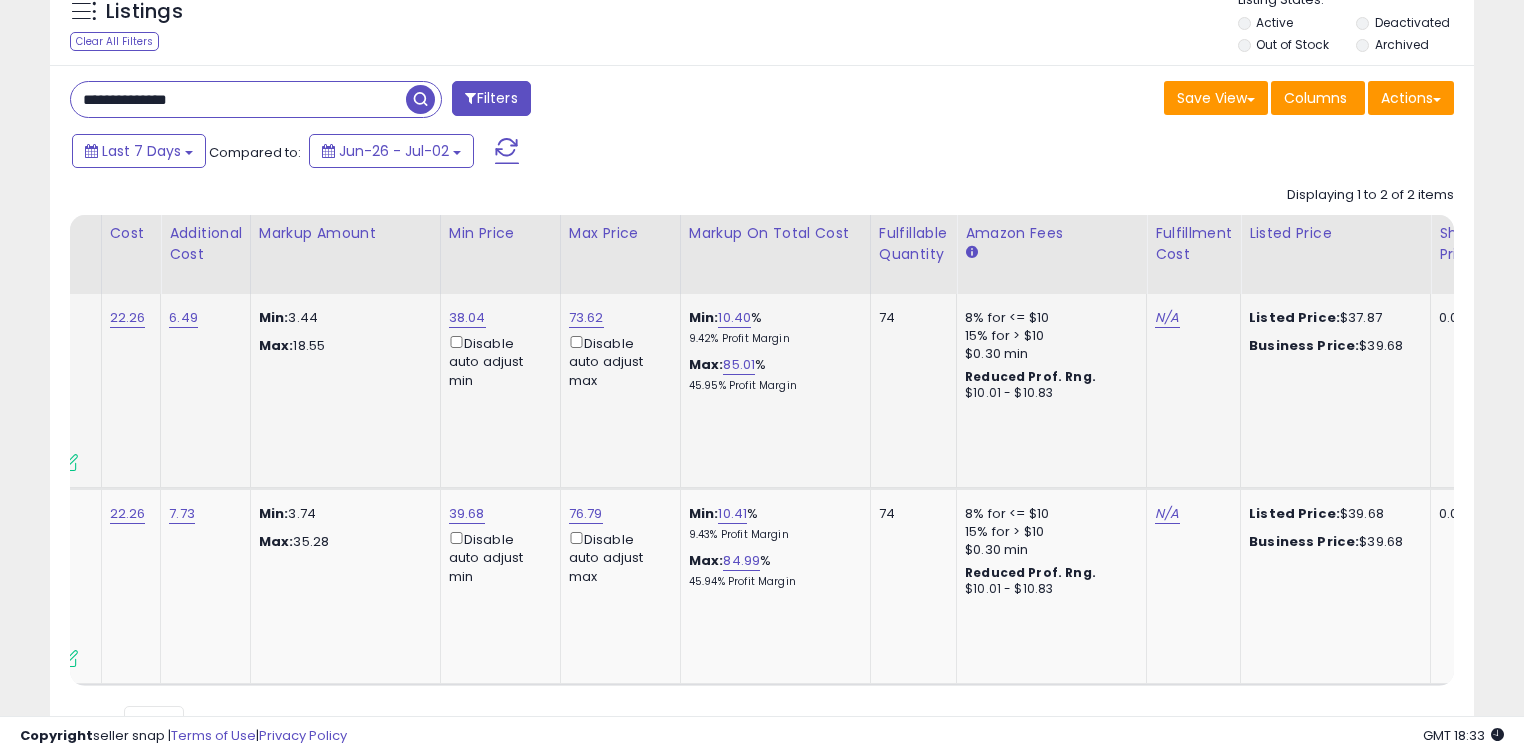 scroll, scrollTop: 0, scrollLeft: 0, axis: both 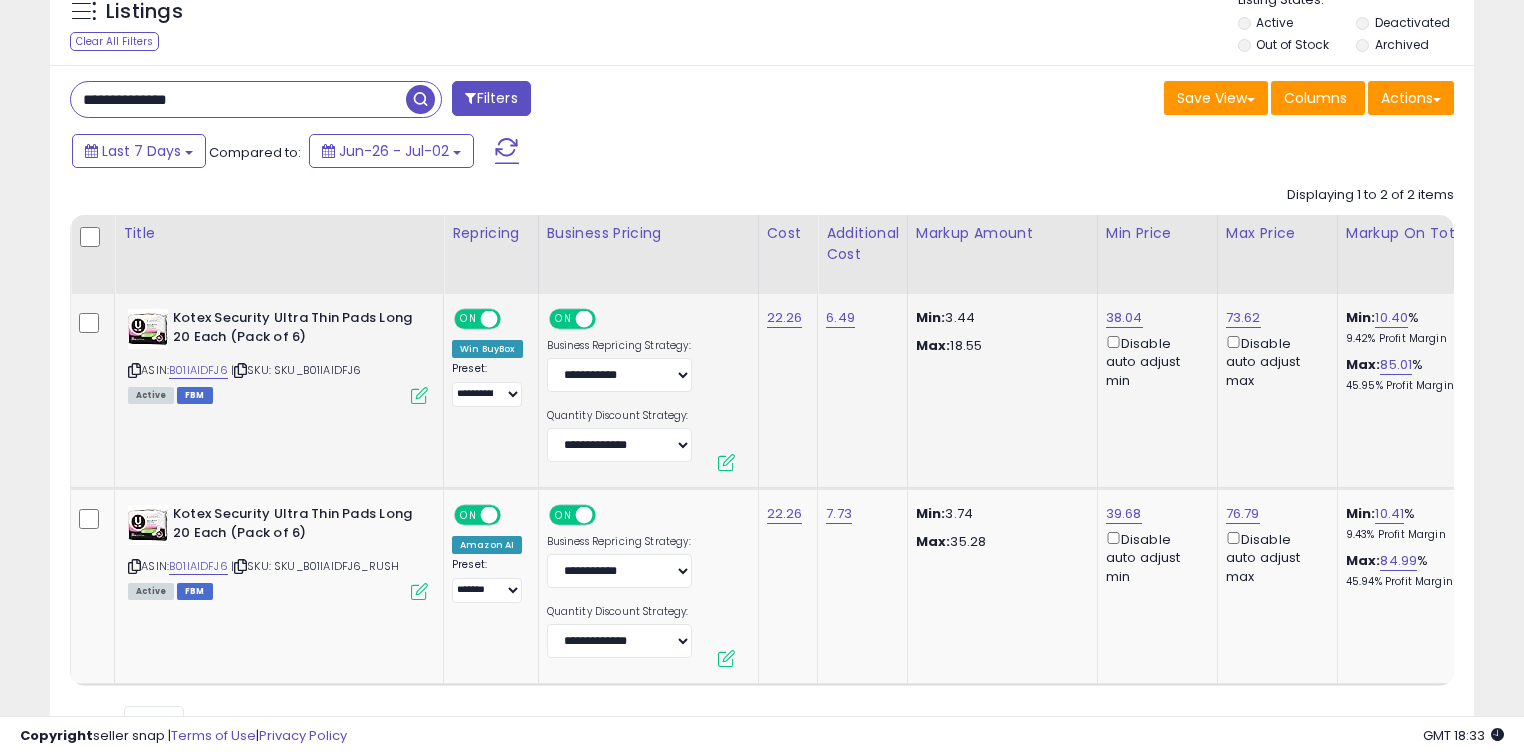 click on "**********" at bounding box center [238, 99] 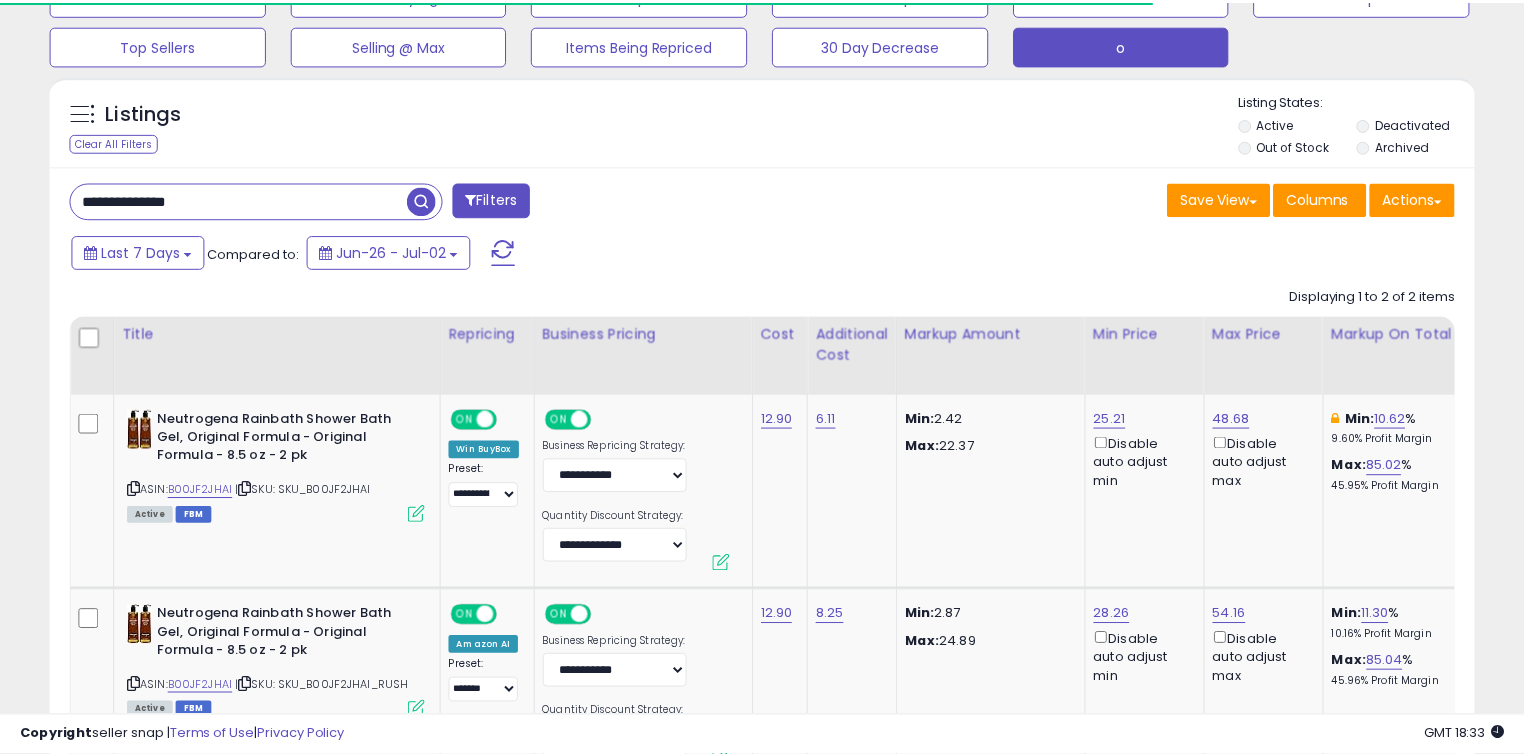 scroll, scrollTop: 240, scrollLeft: 0, axis: vertical 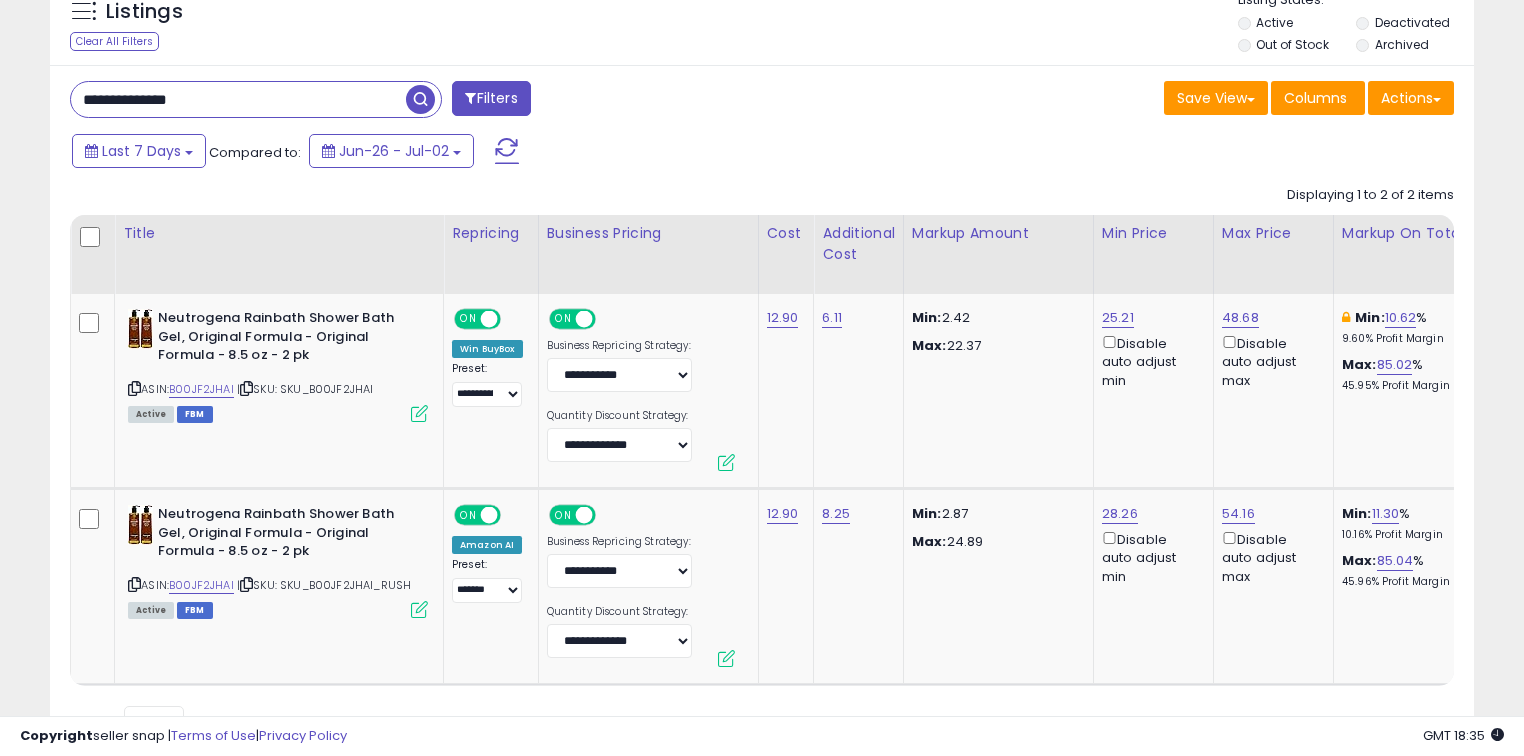 click on "**********" at bounding box center [238, 99] 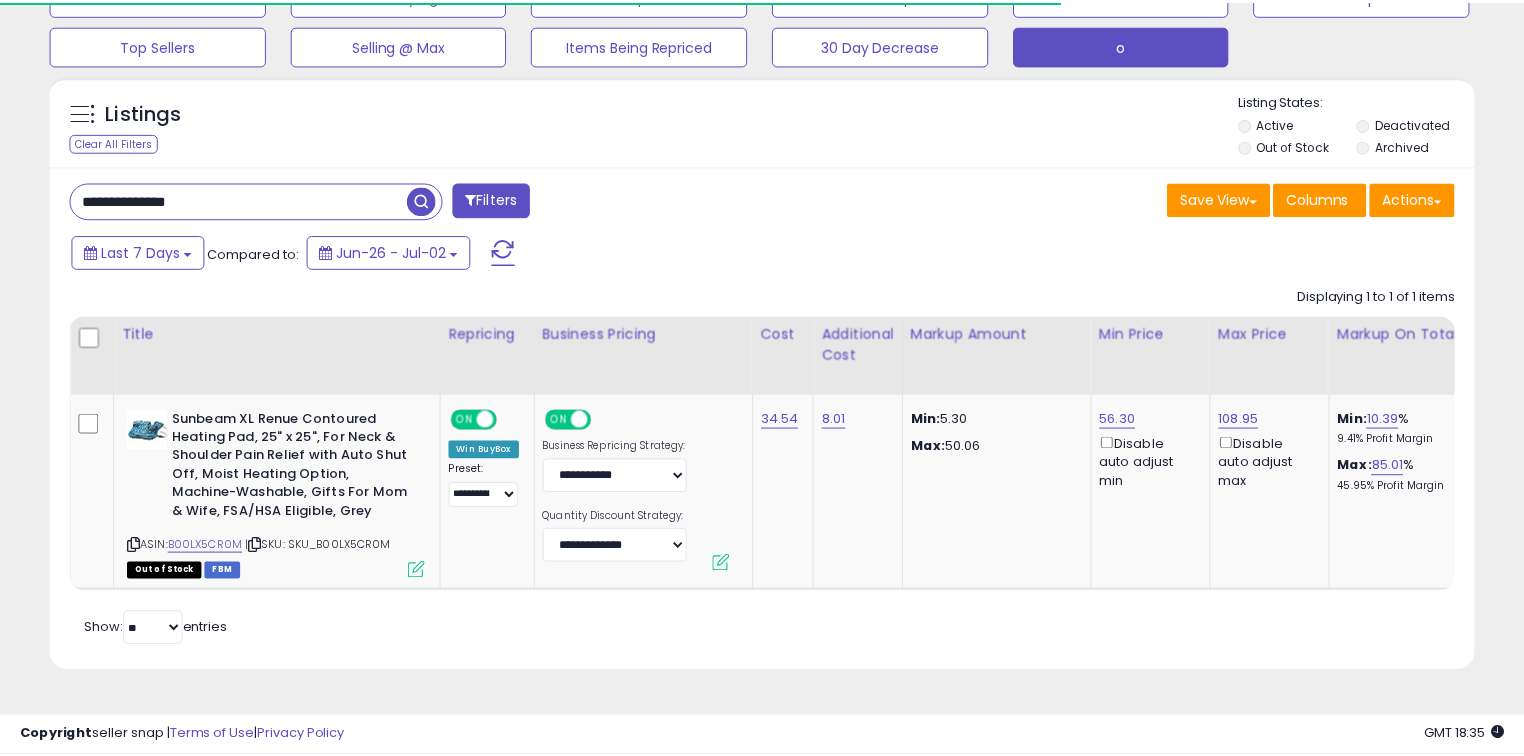 scroll, scrollTop: 140, scrollLeft: 0, axis: vertical 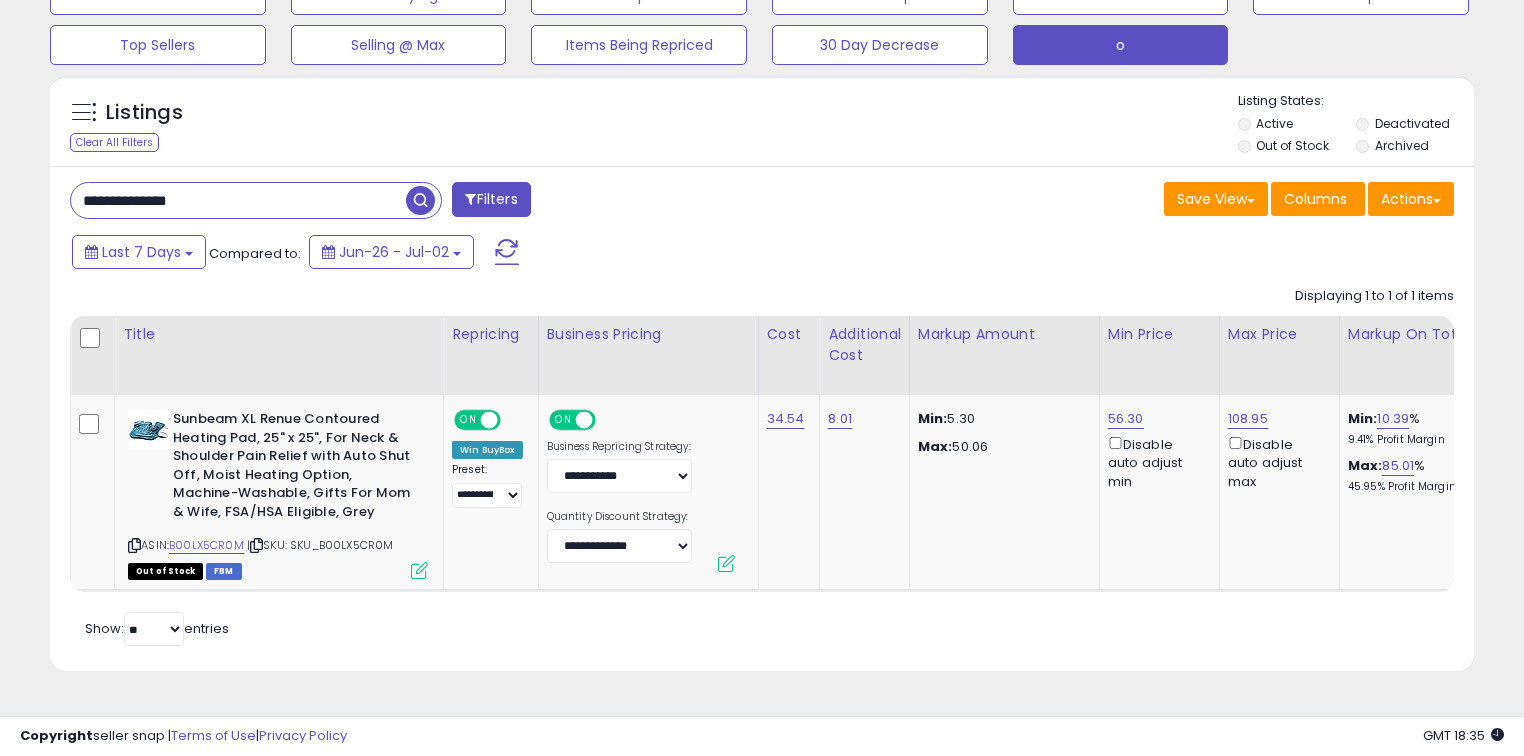 click on "**********" at bounding box center [238, 200] 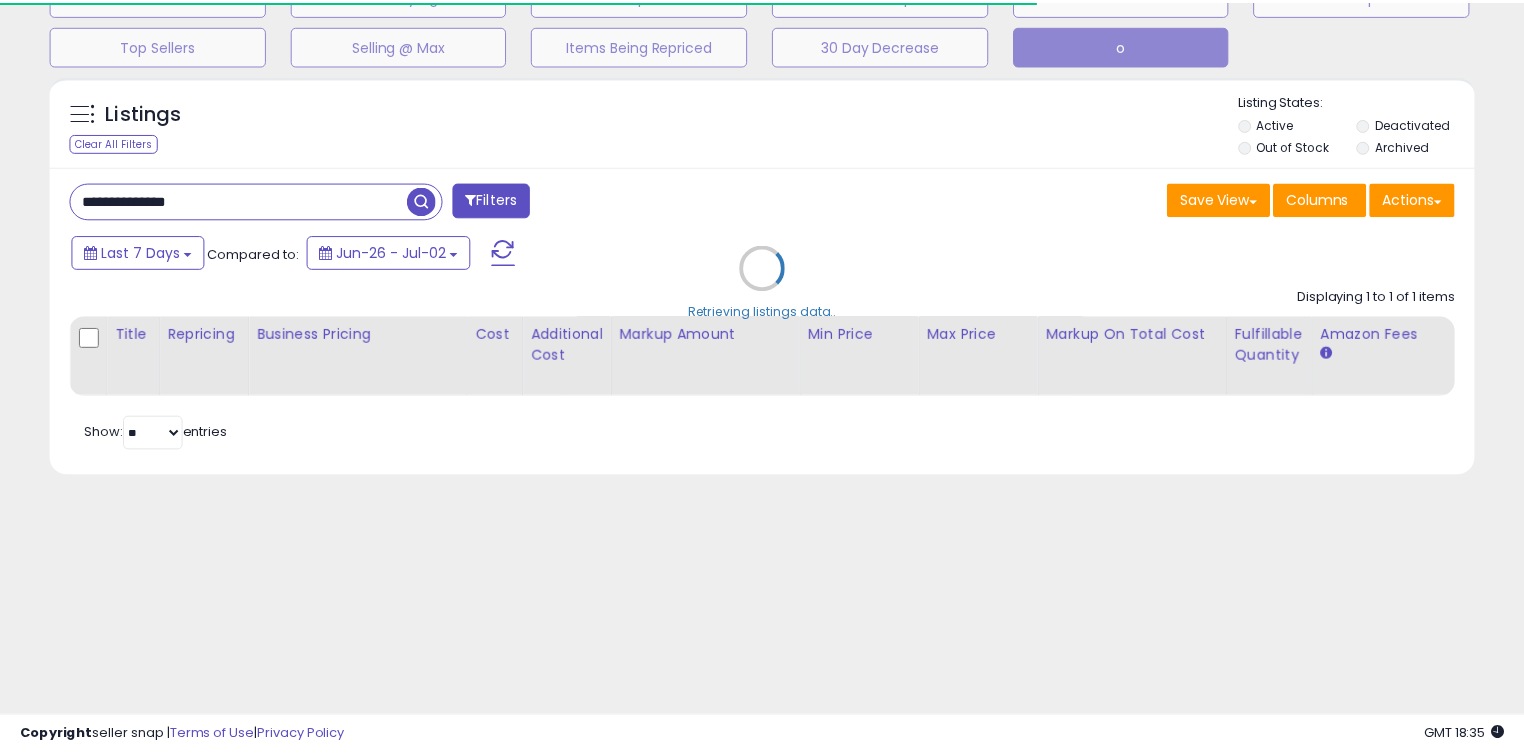 scroll, scrollTop: 240, scrollLeft: 0, axis: vertical 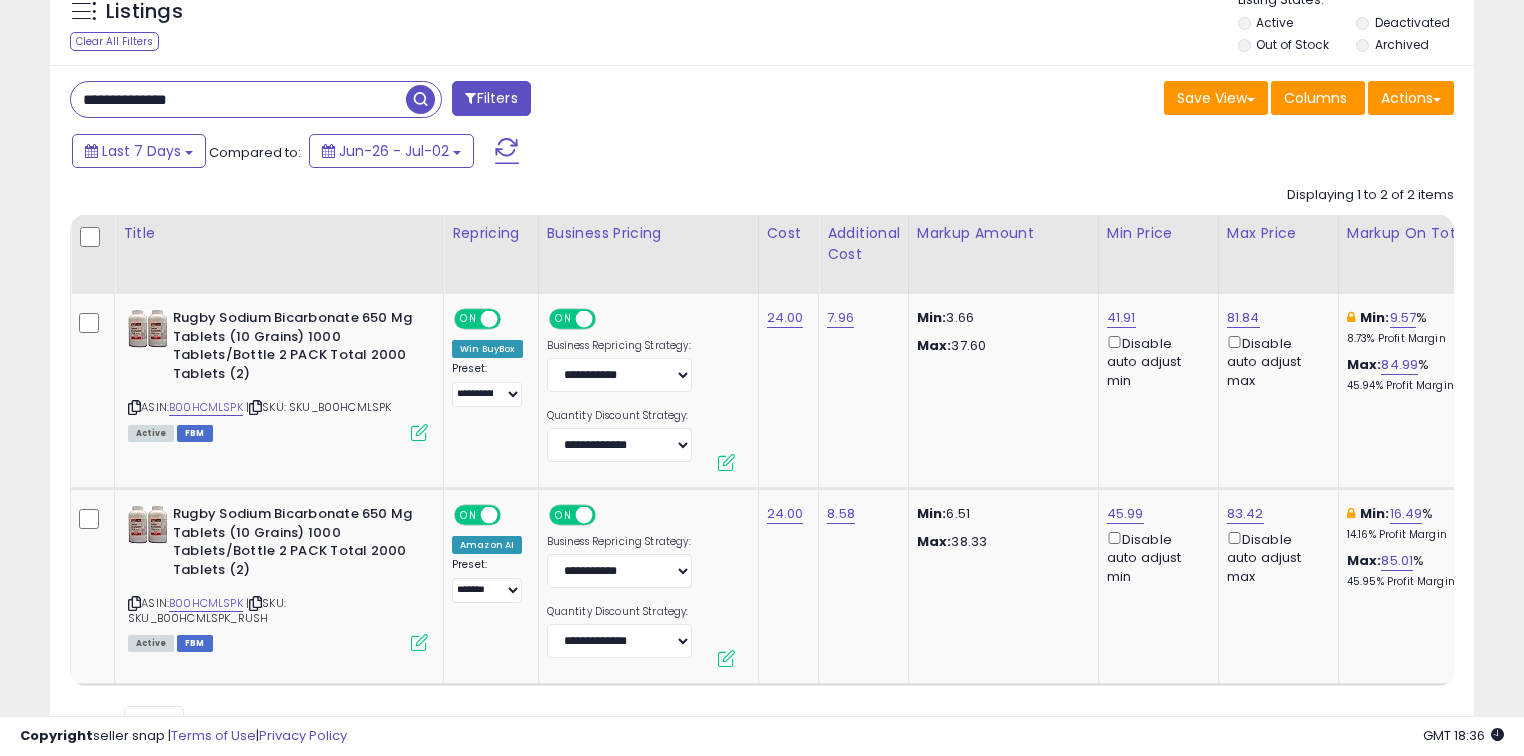 click on "**********" at bounding box center [238, 99] 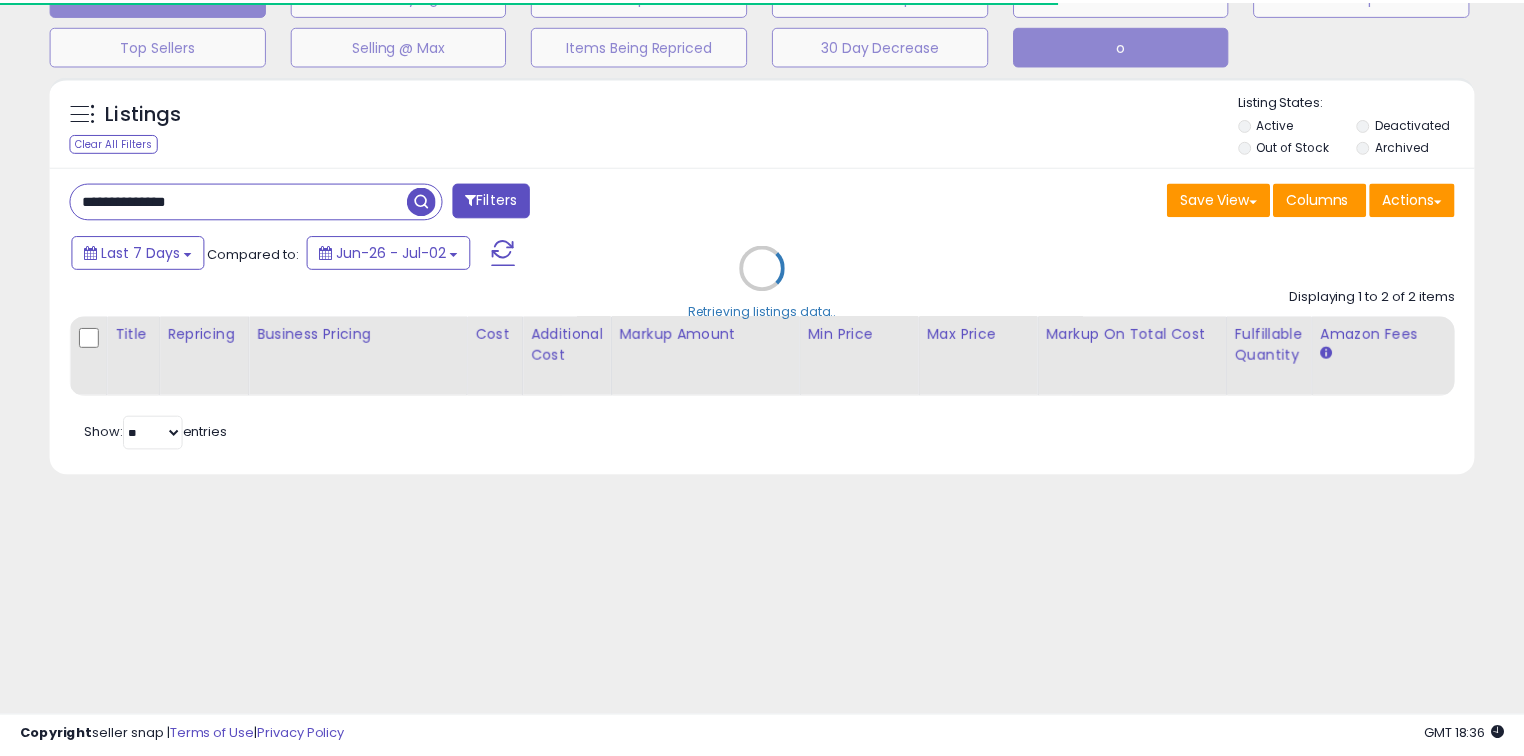 scroll, scrollTop: 140, scrollLeft: 0, axis: vertical 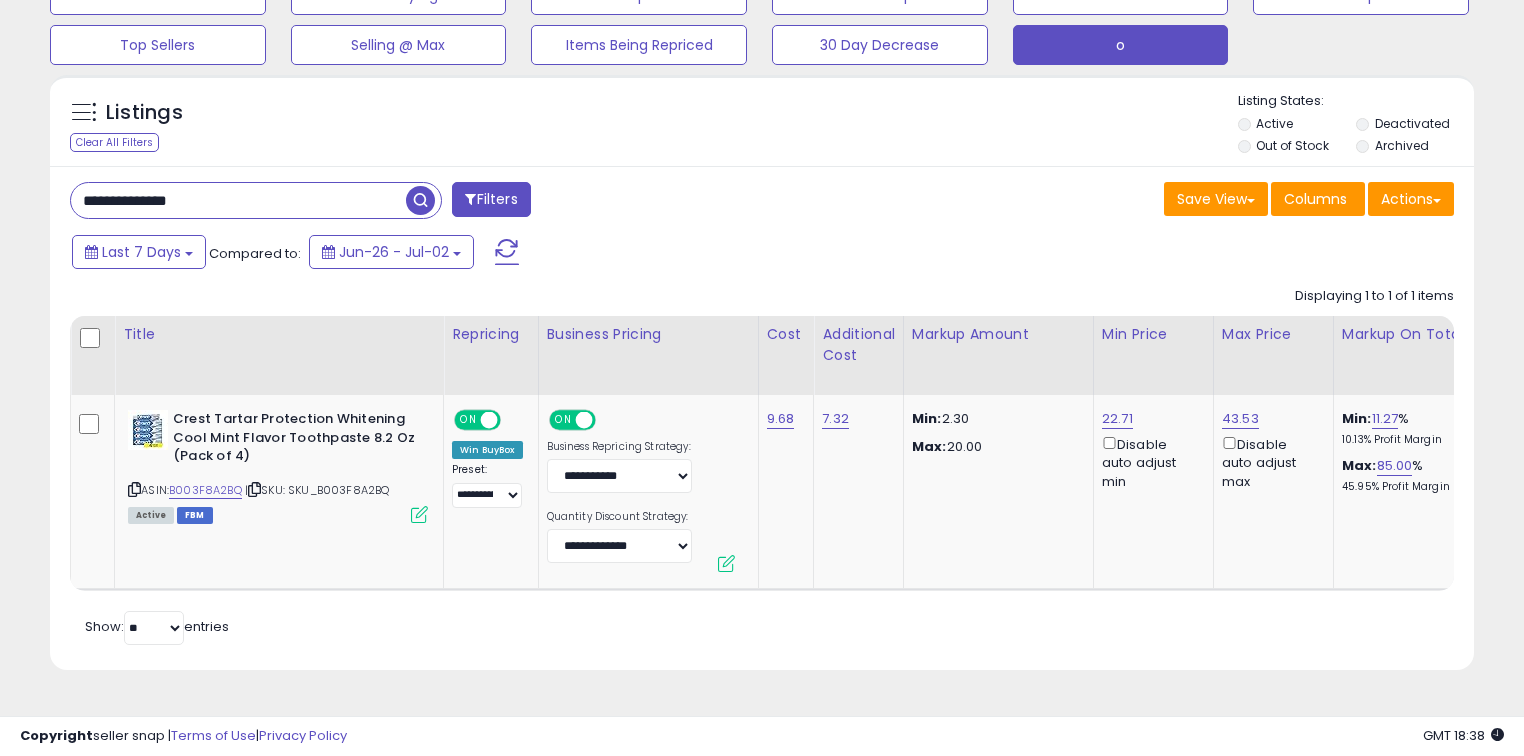 click on "**********" at bounding box center [238, 200] 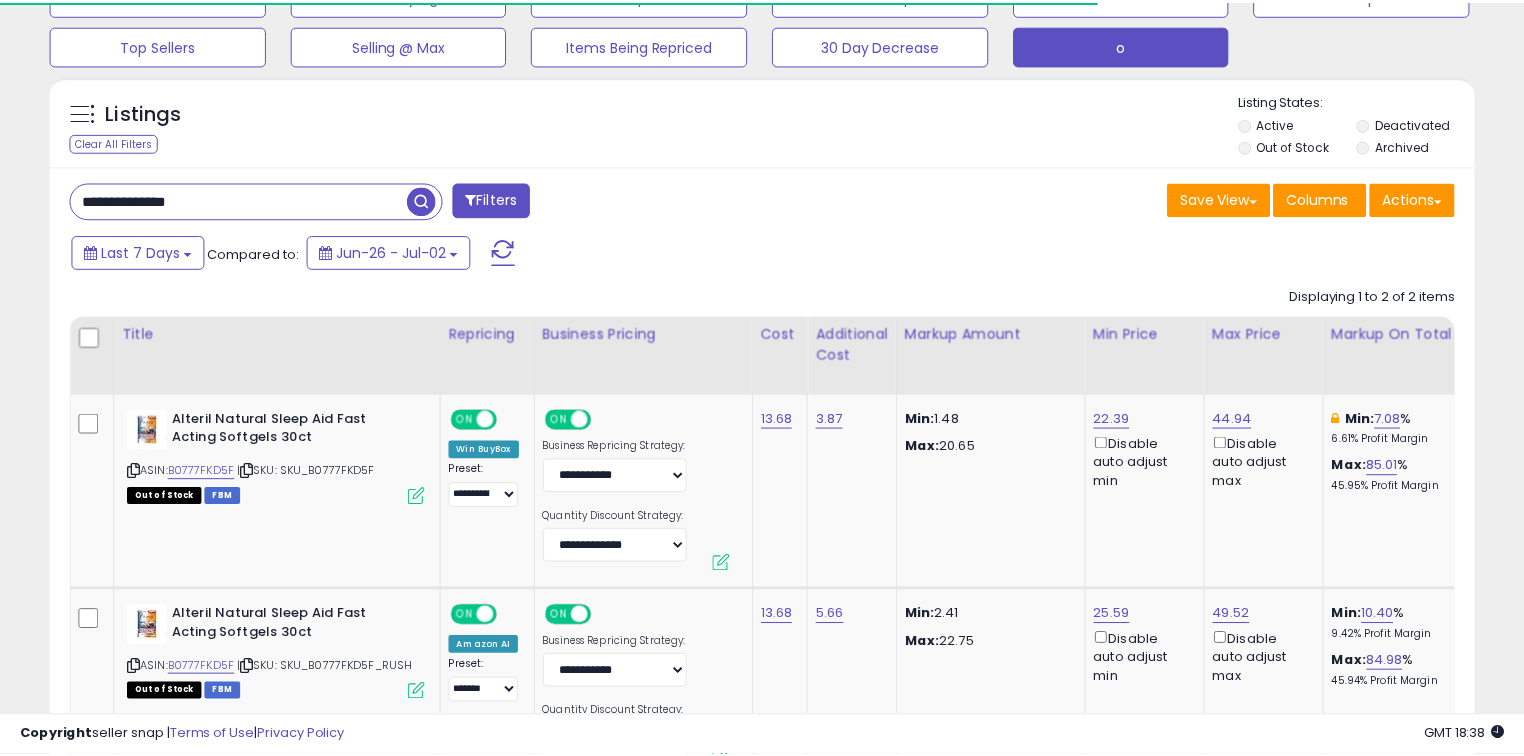 scroll, scrollTop: 240, scrollLeft: 0, axis: vertical 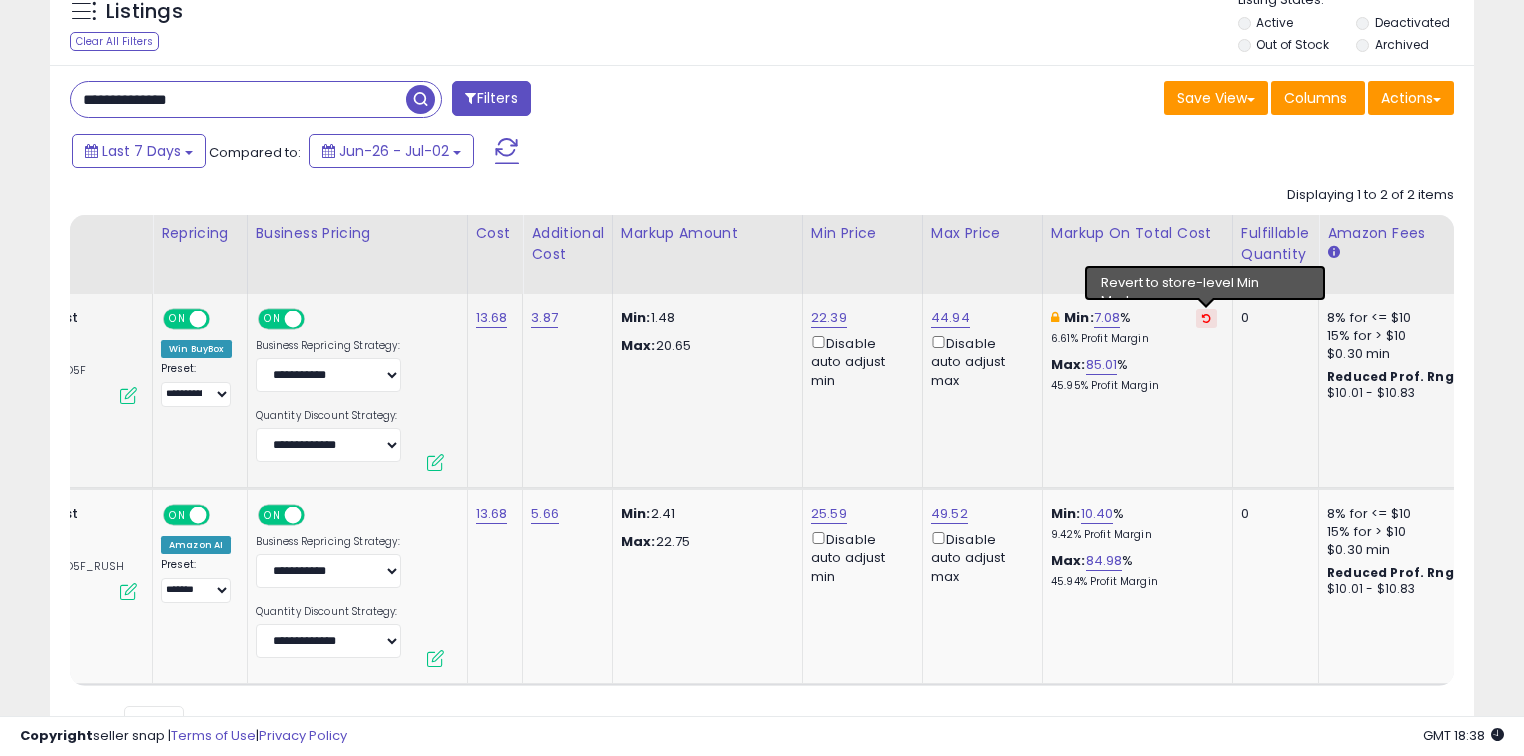 click at bounding box center (1206, 318) 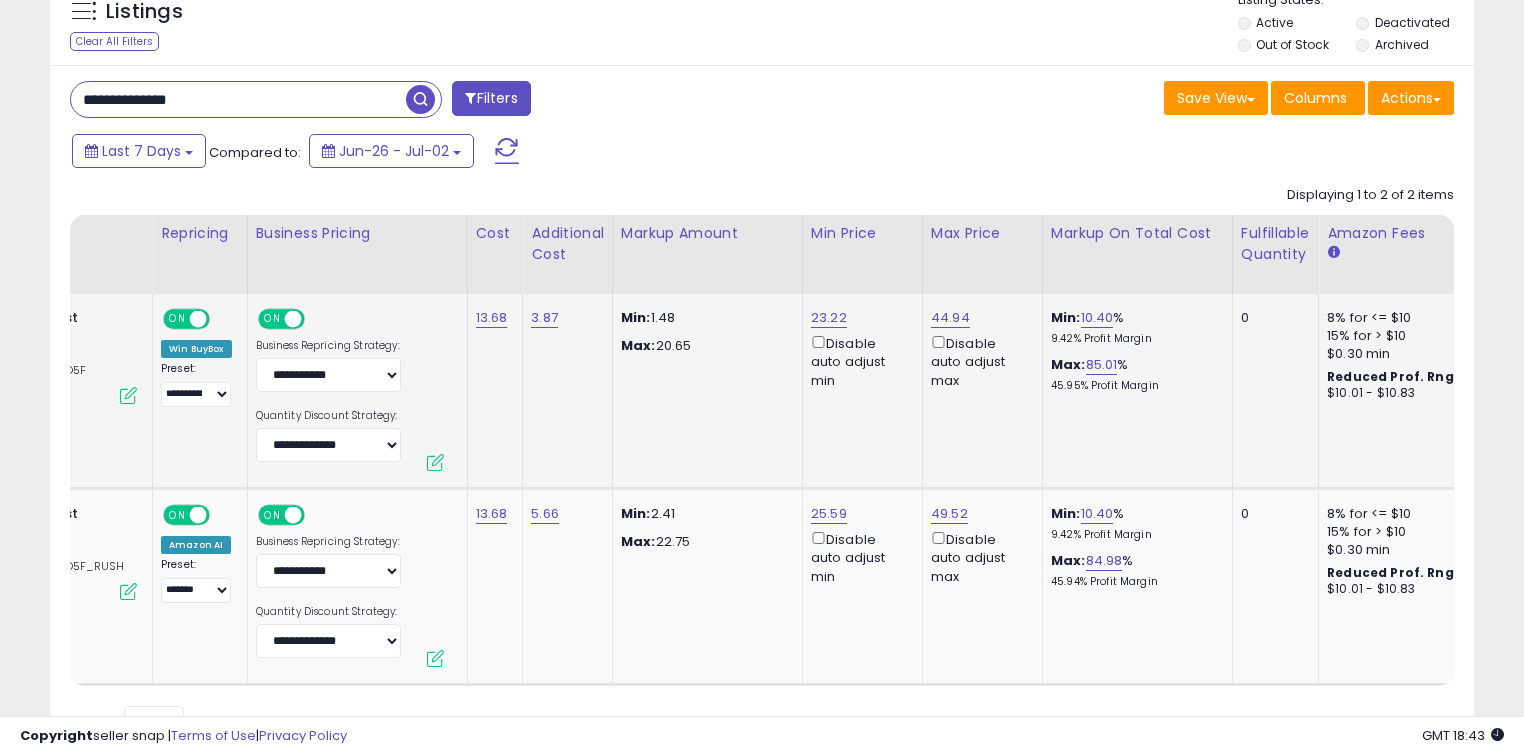 click on "**********" at bounding box center (238, 99) 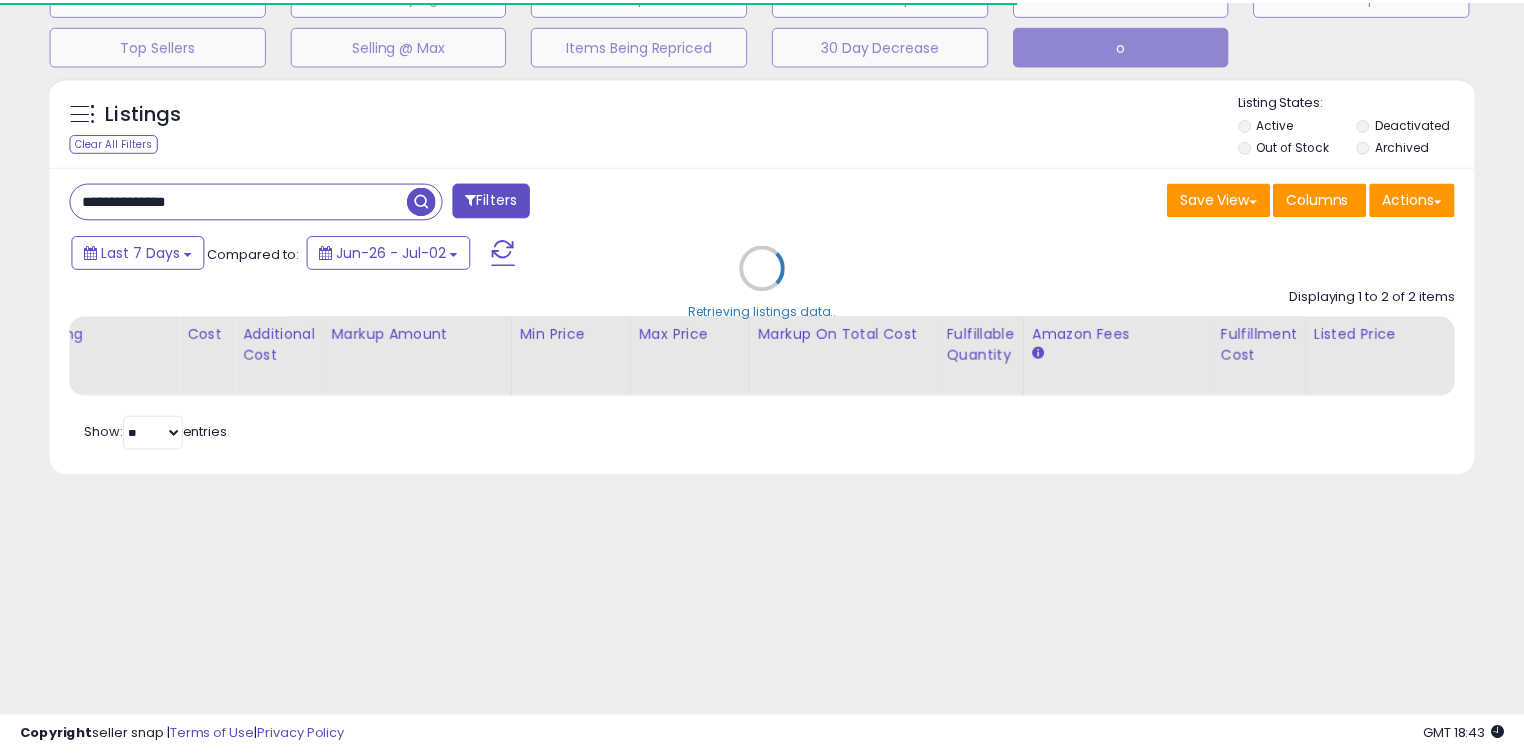 scroll, scrollTop: 240, scrollLeft: 0, axis: vertical 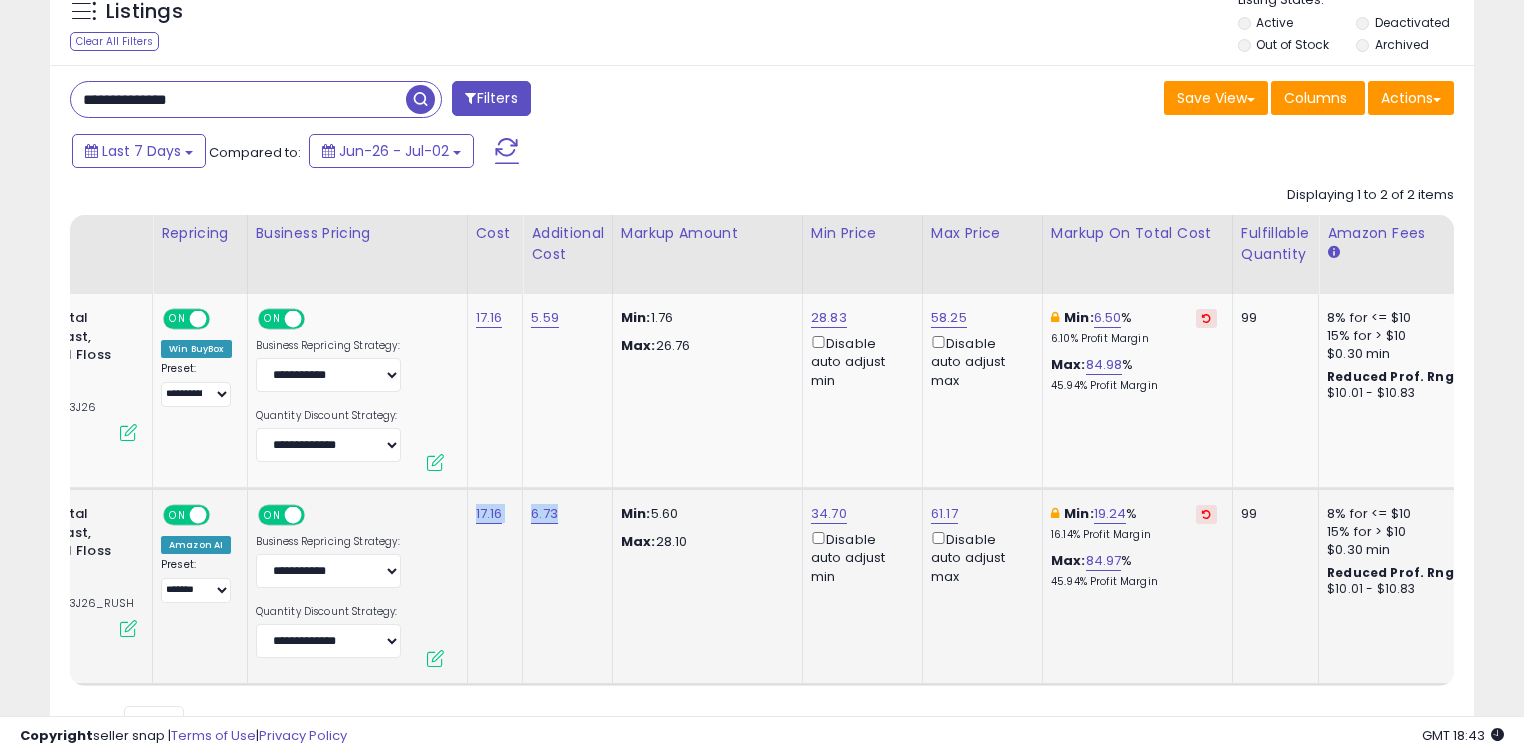 drag, startPoint x: 602, startPoint y: 683, endPoint x: 468, endPoint y: 683, distance: 134 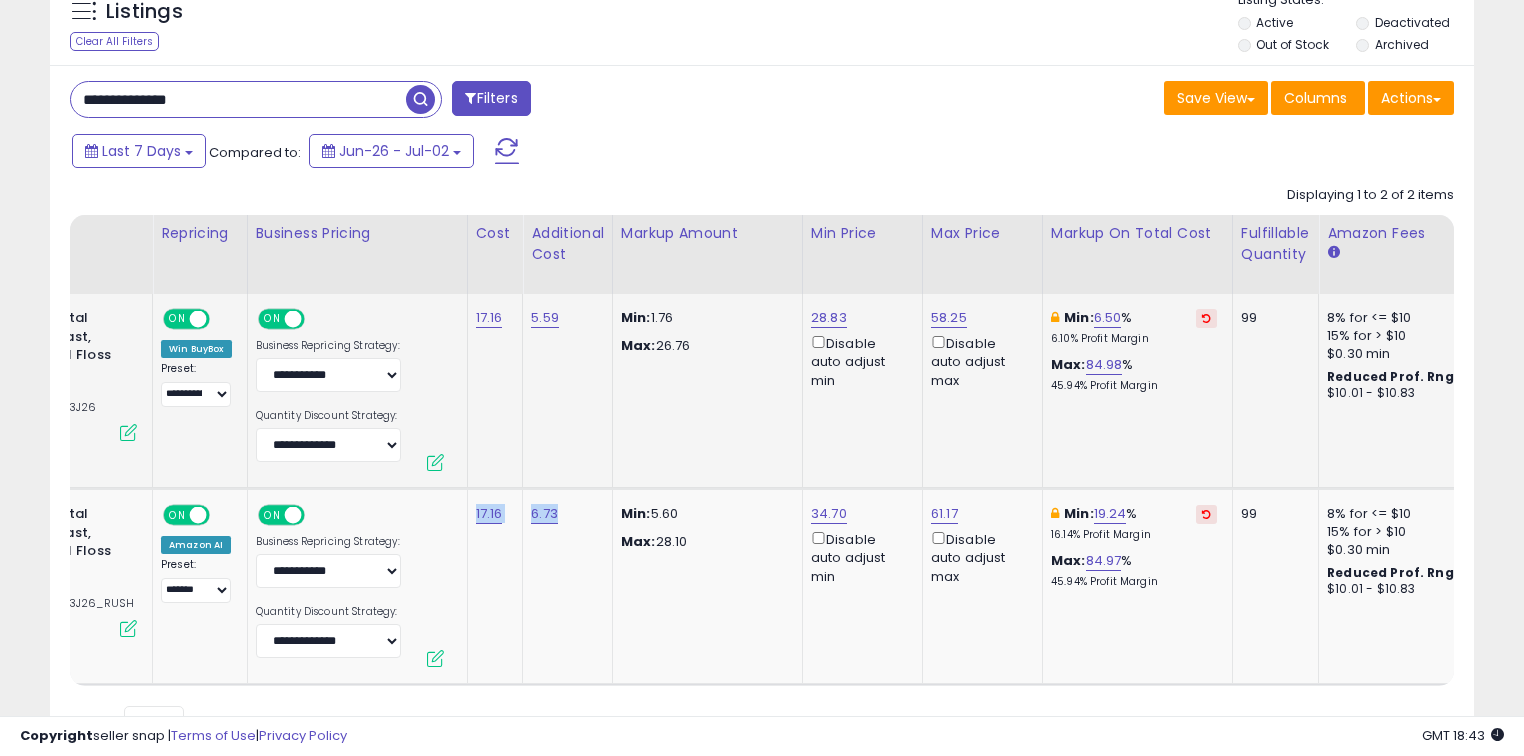click at bounding box center (1206, 318) 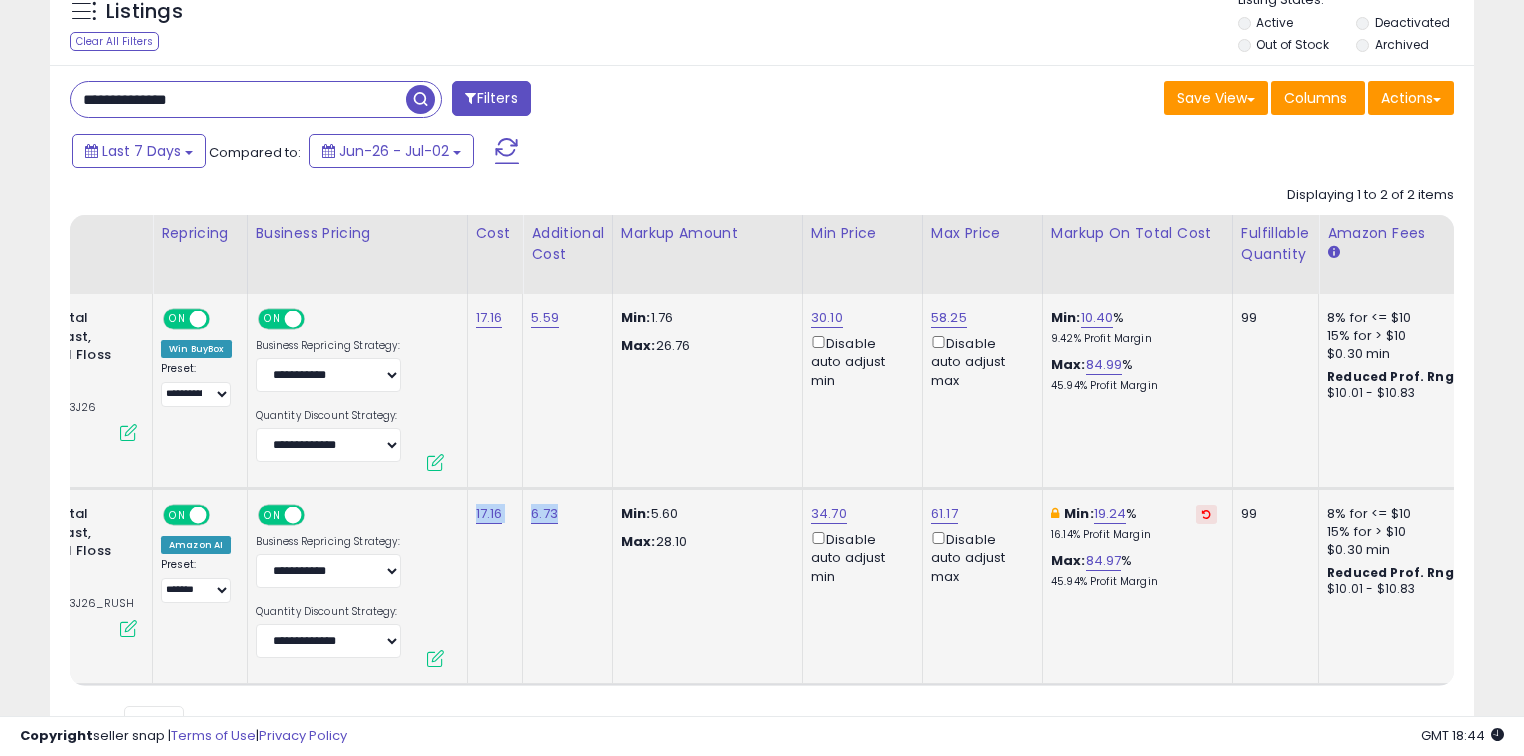 click at bounding box center [1206, 514] 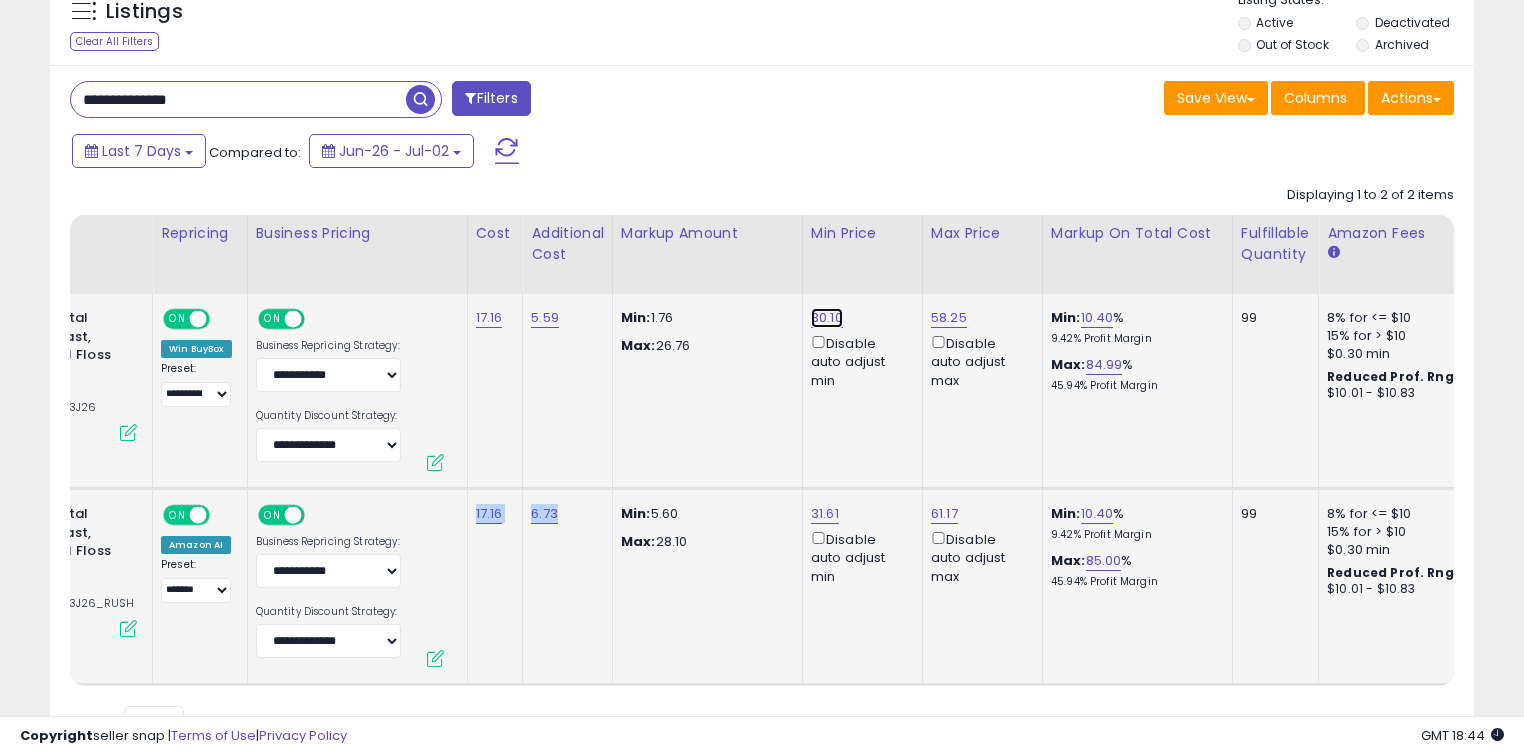 click on "30.10" at bounding box center (827, 318) 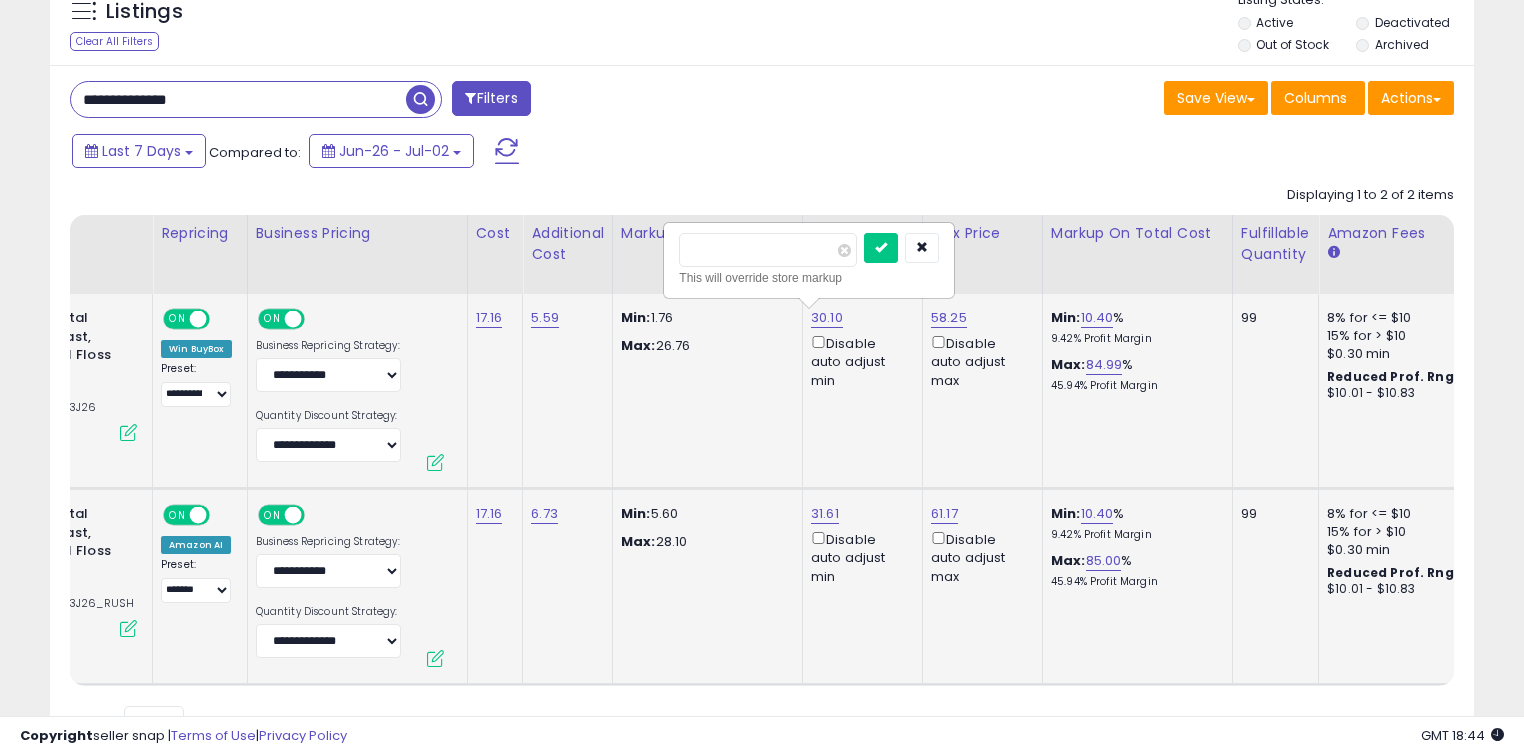 drag, startPoint x: 792, startPoint y: 257, endPoint x: 708, endPoint y: 248, distance: 84.48077 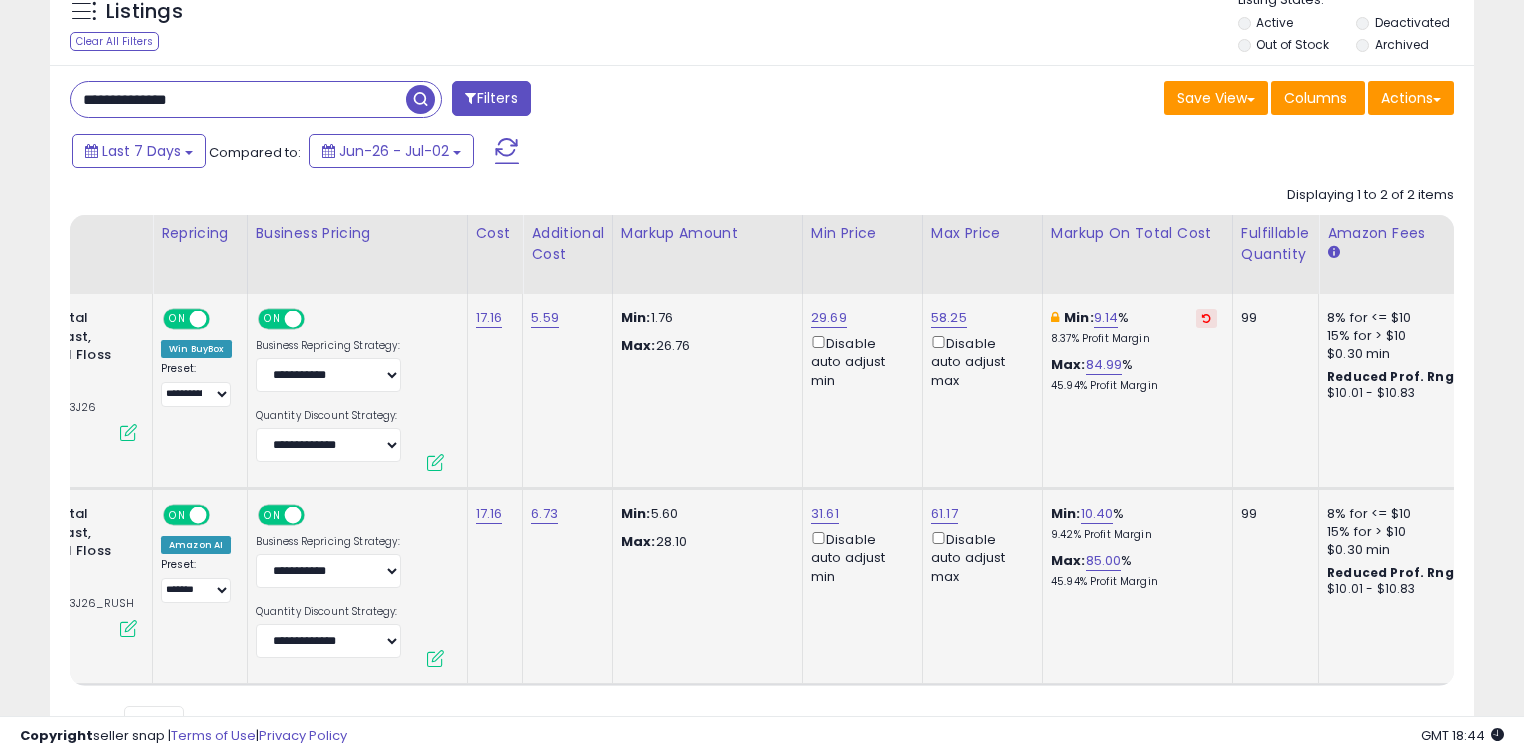 click at bounding box center [507, 151] 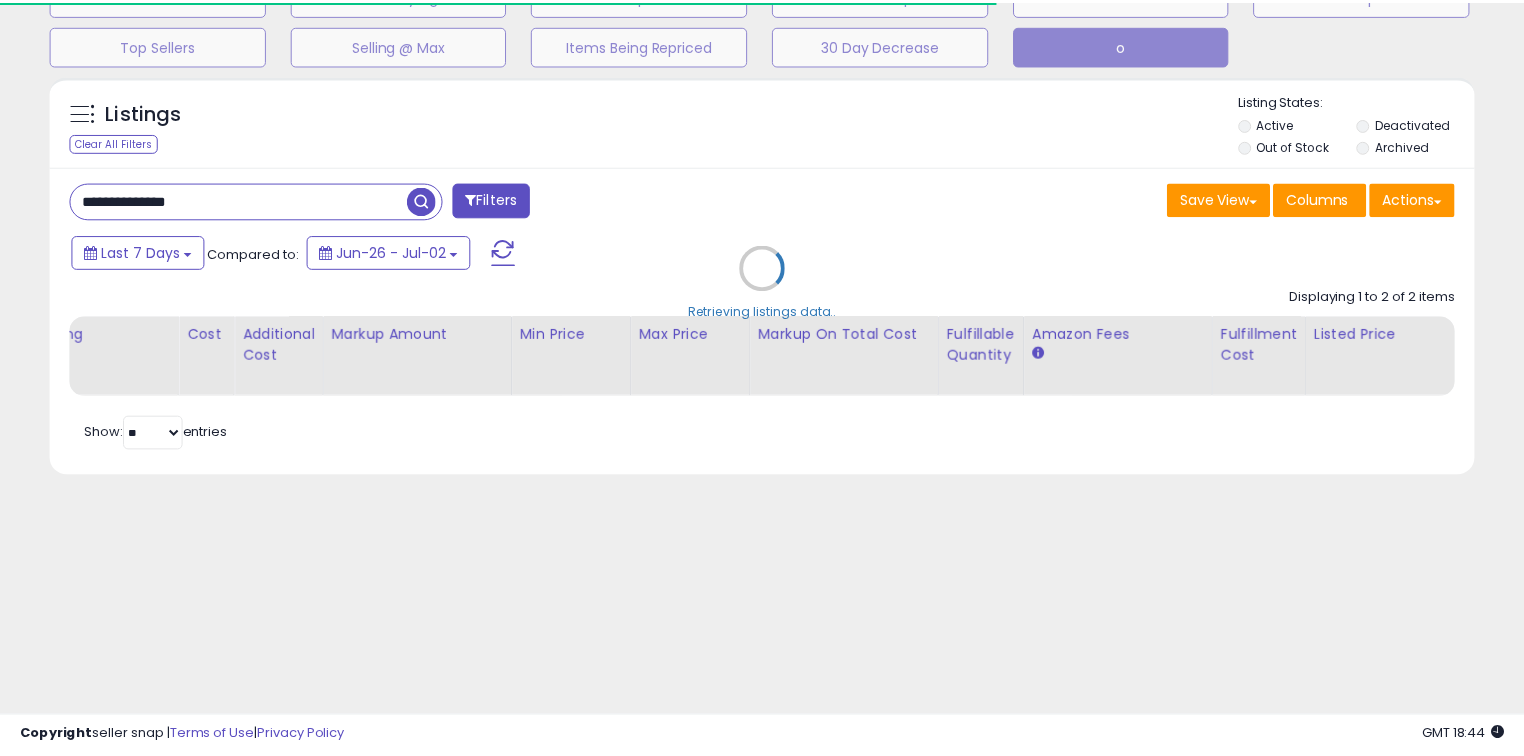 scroll, scrollTop: 240, scrollLeft: 0, axis: vertical 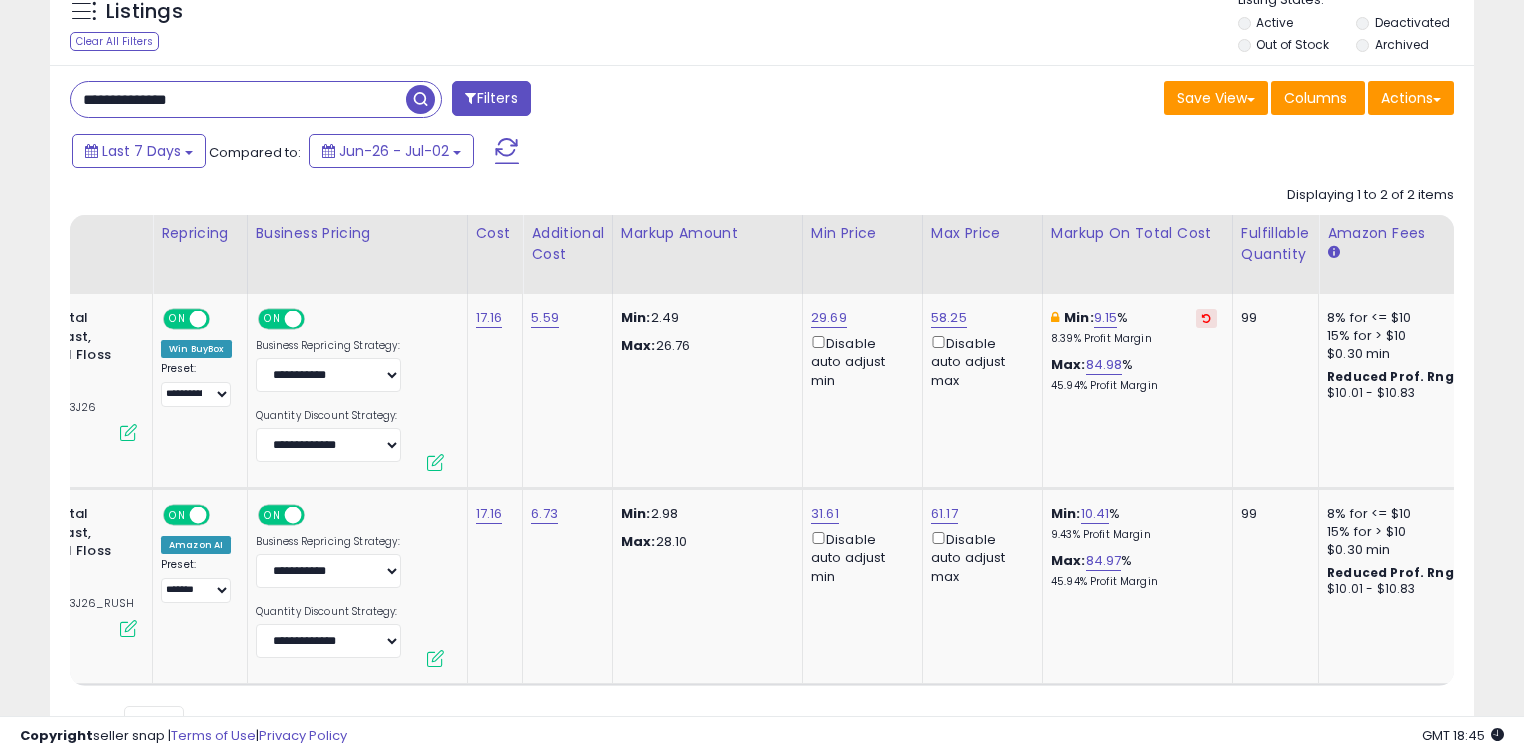 click on "**********" at bounding box center [238, 99] 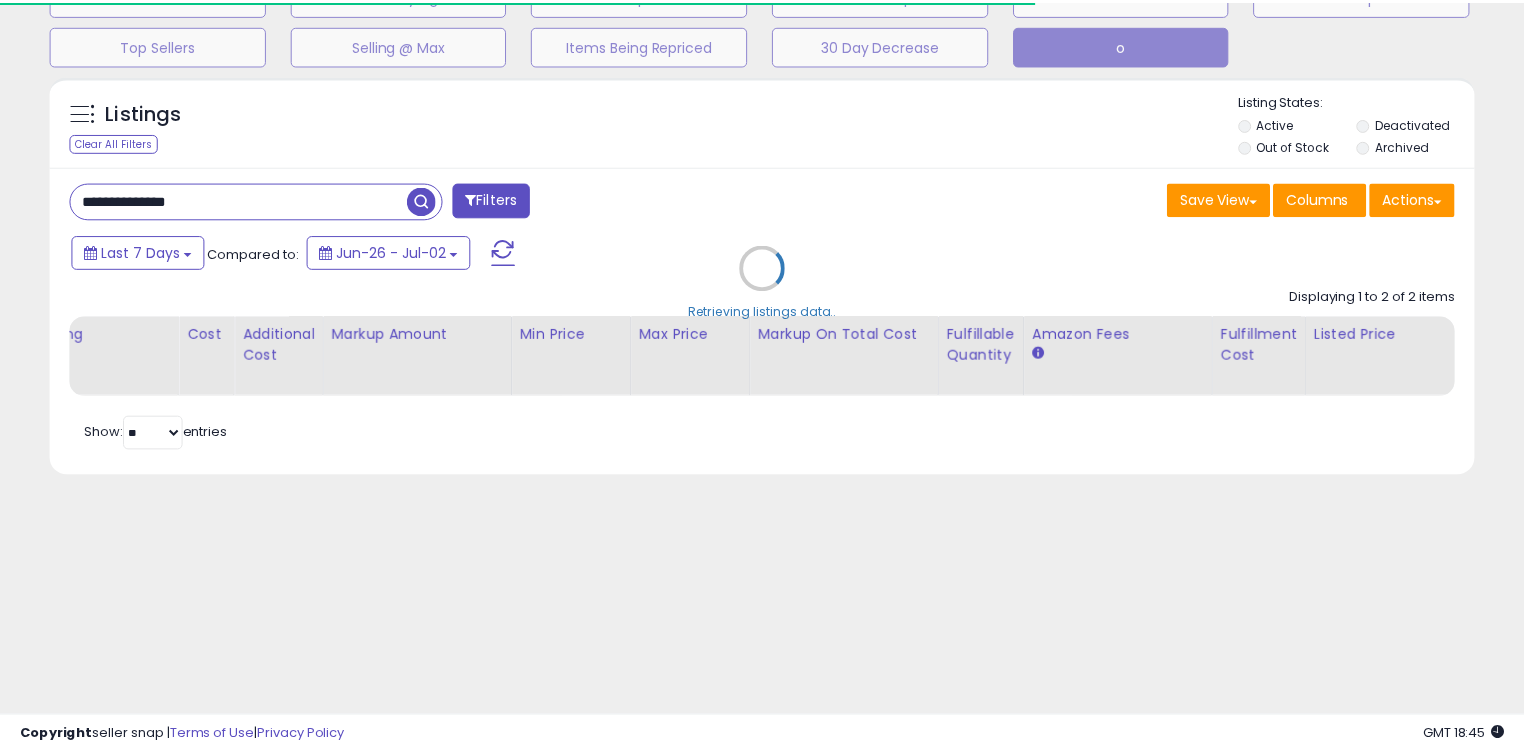 scroll, scrollTop: 240, scrollLeft: 0, axis: vertical 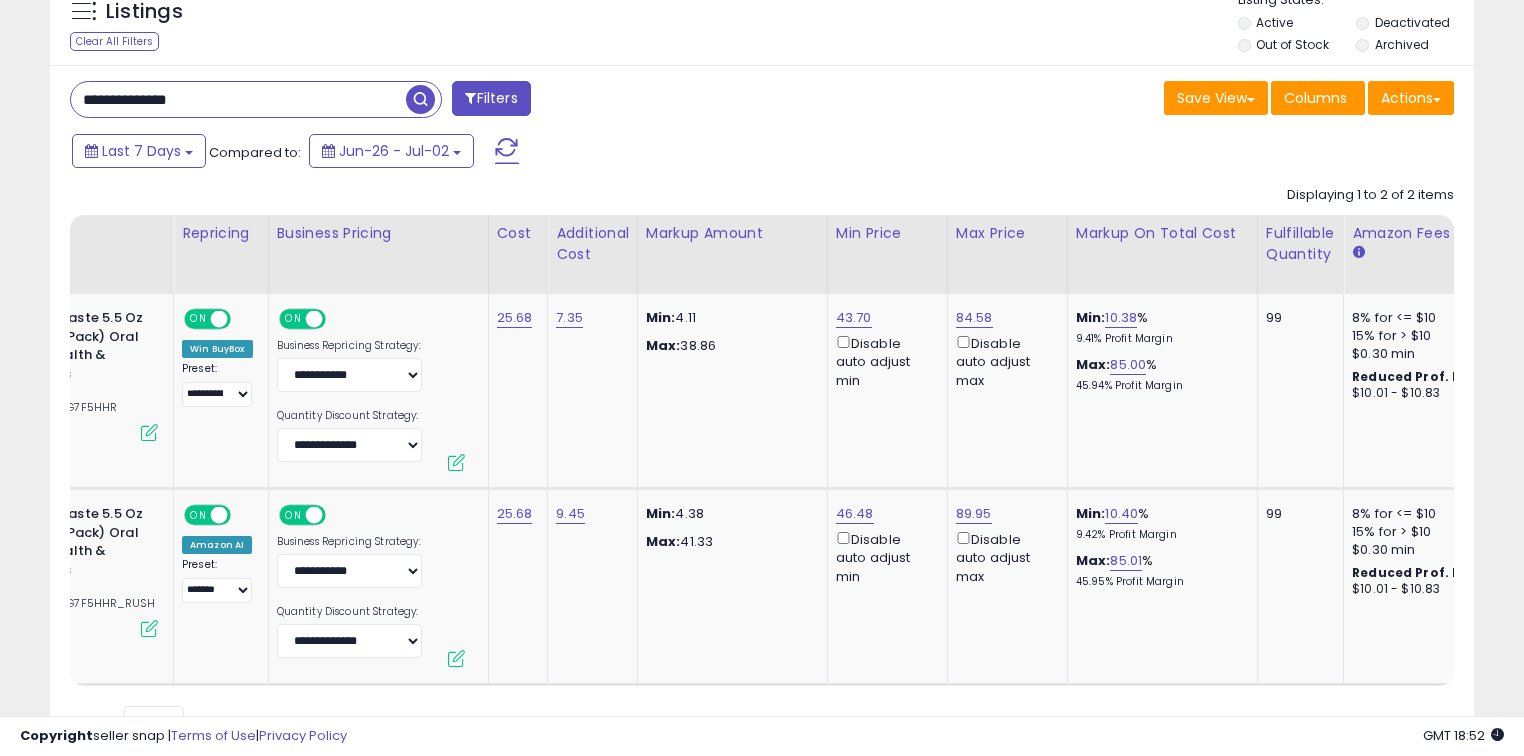 click on "**********" at bounding box center [408, 101] 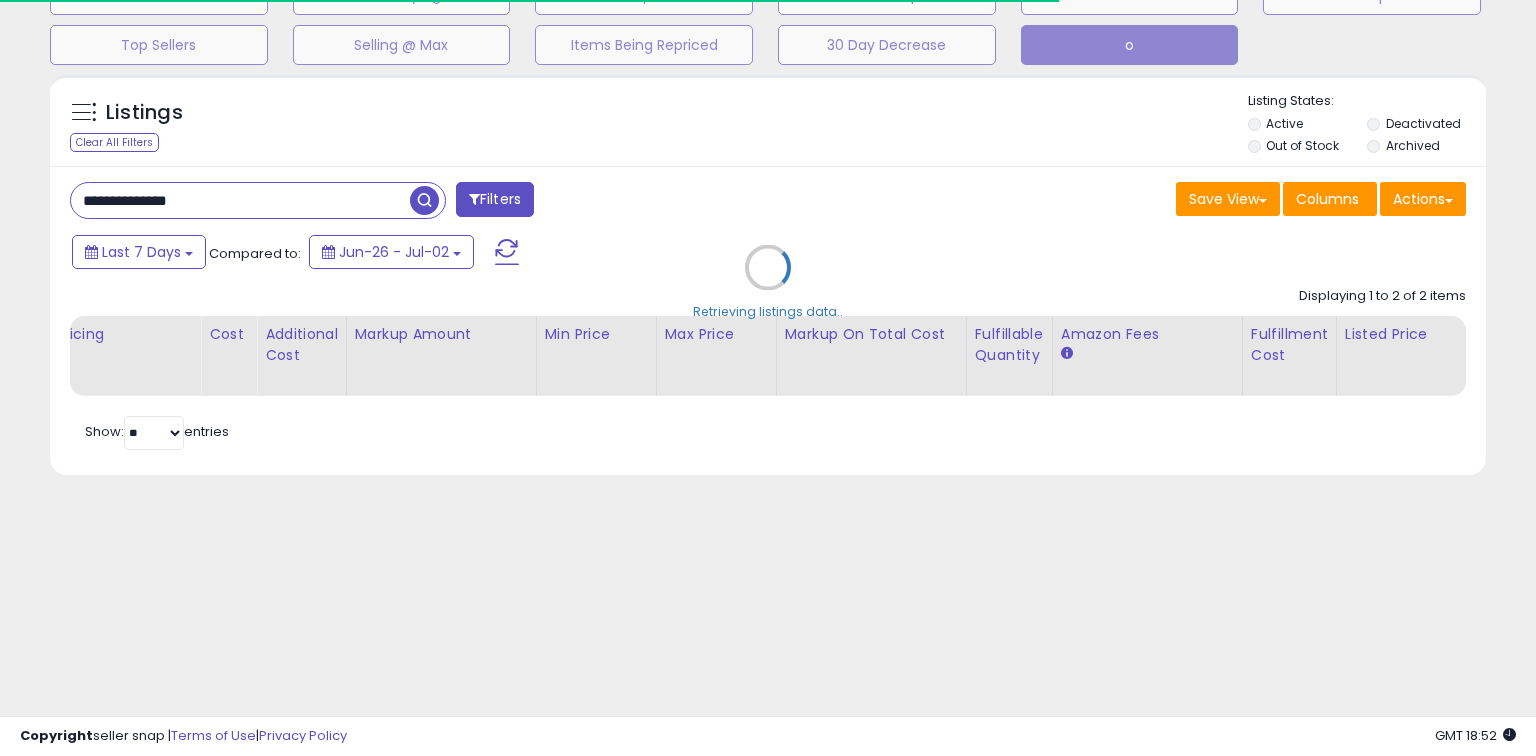 drag, startPoint x: 367, startPoint y: 399, endPoint x: 59, endPoint y: 395, distance: 308.02597 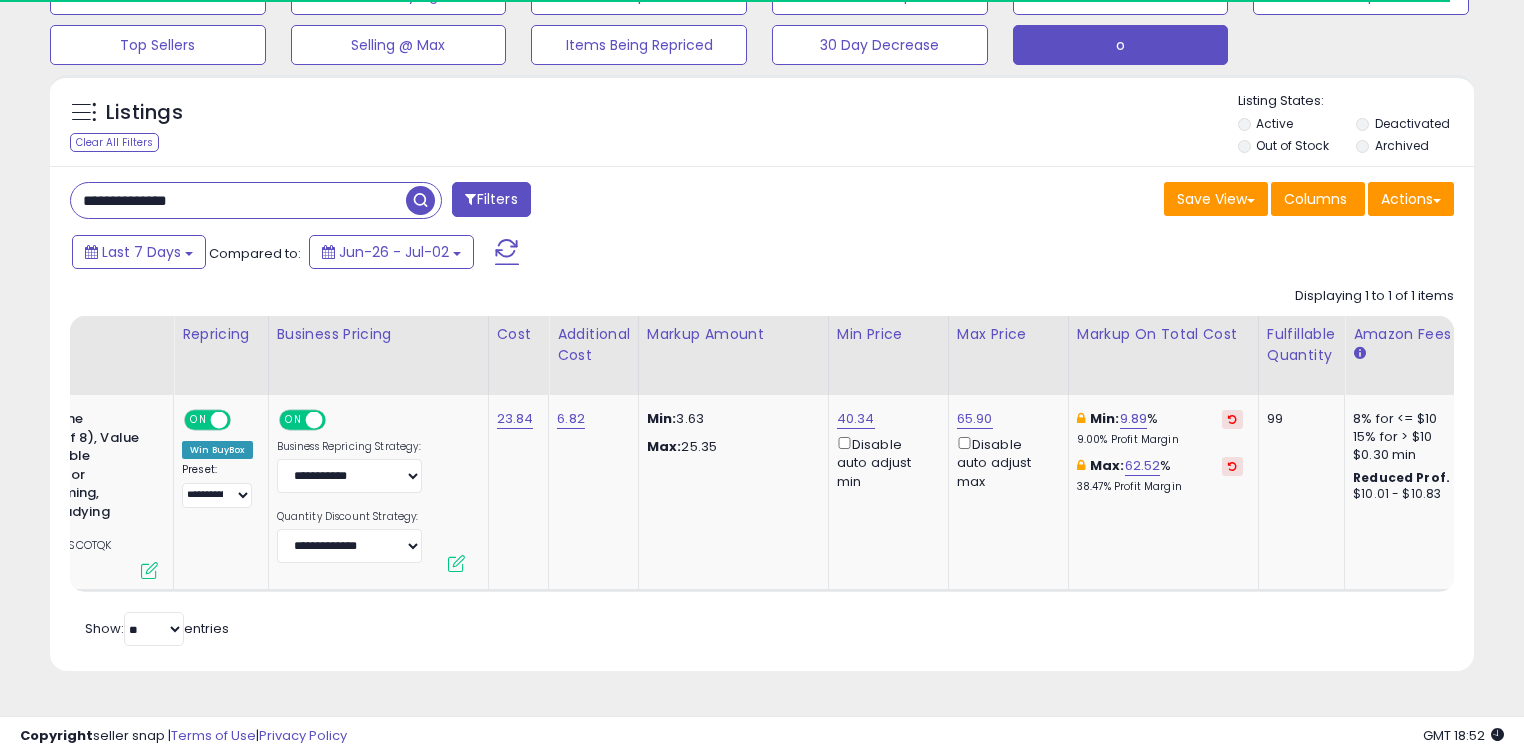 scroll, scrollTop: 0, scrollLeft: 193, axis: horizontal 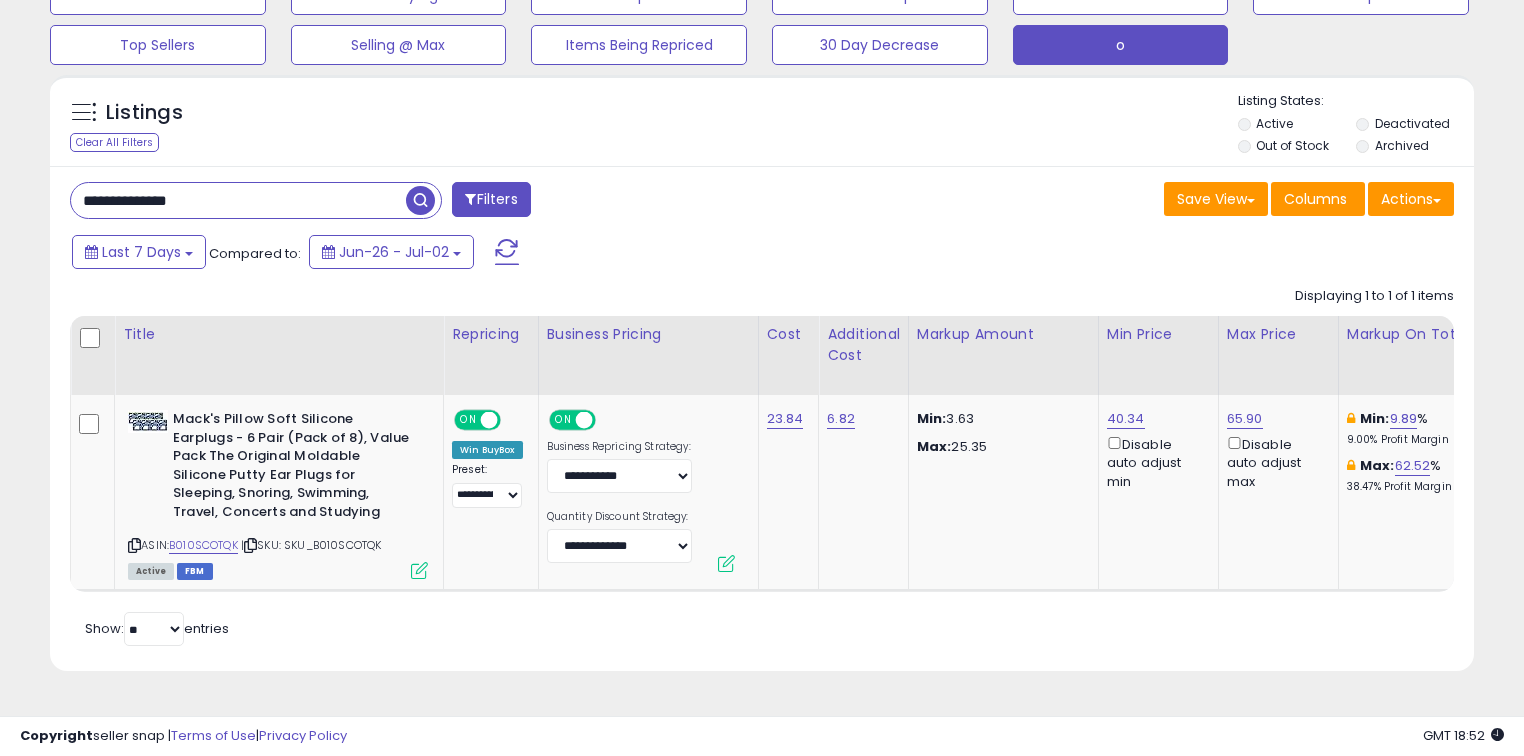 click on "**********" at bounding box center [238, 200] 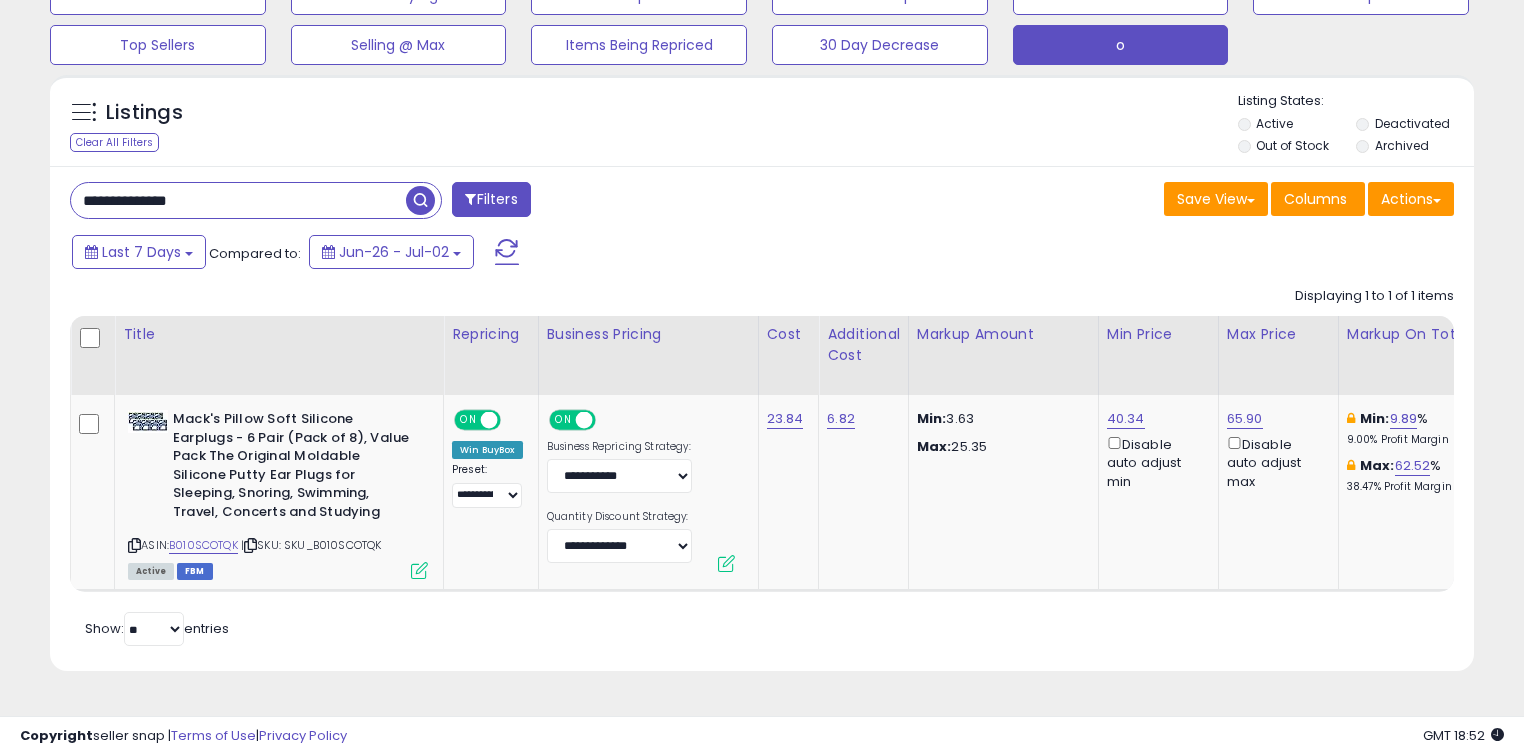 paste 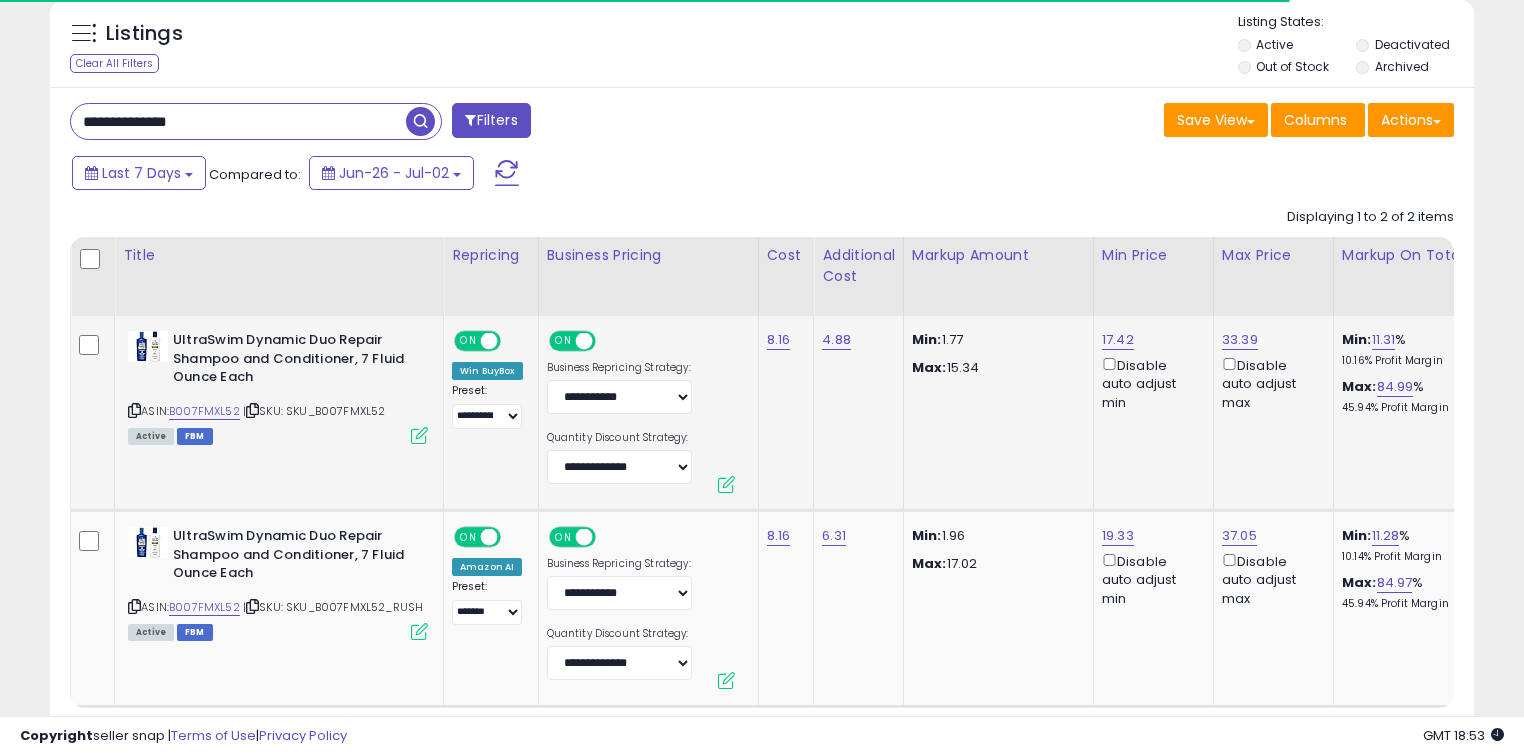 scroll, scrollTop: 219, scrollLeft: 0, axis: vertical 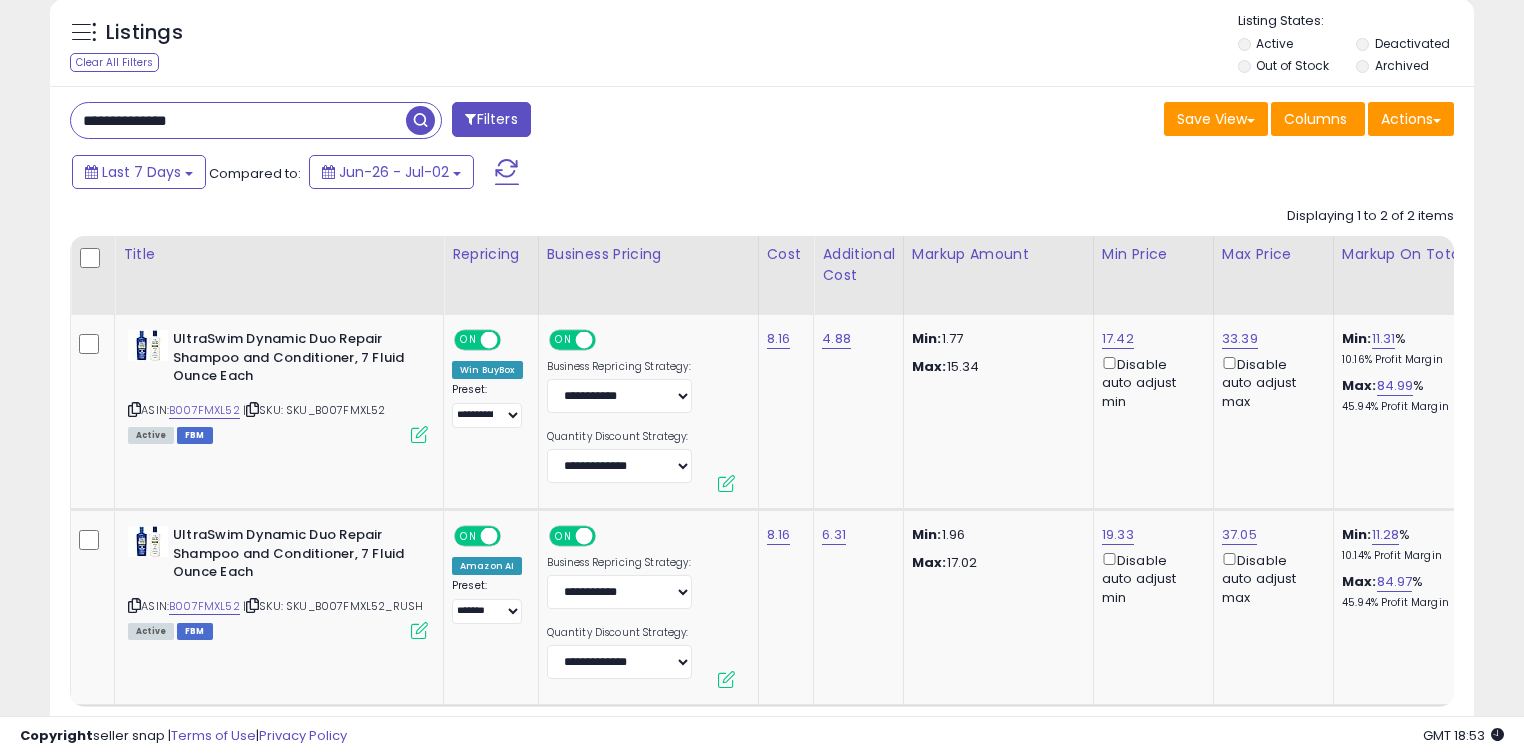 click on "**********" at bounding box center (238, 120) 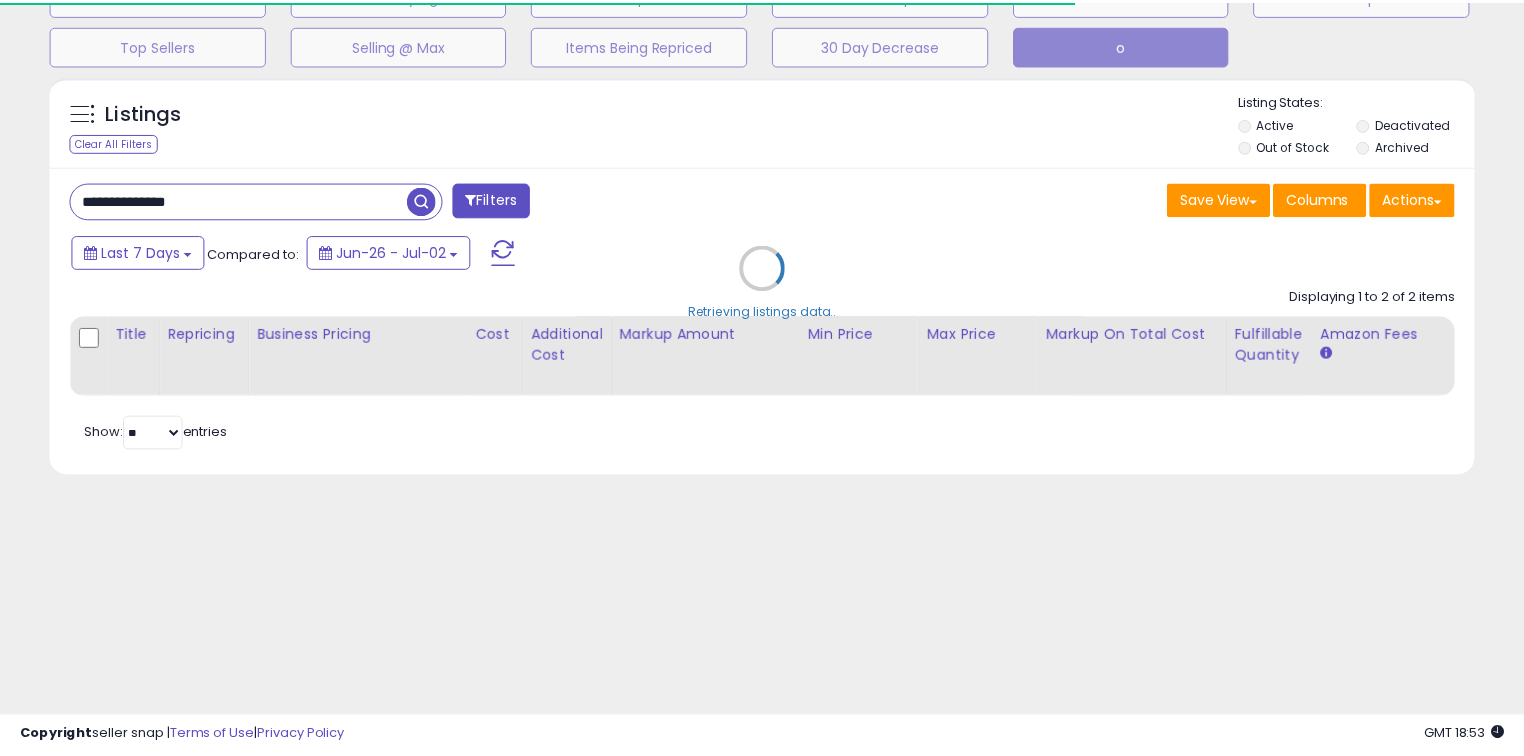 scroll, scrollTop: 140, scrollLeft: 0, axis: vertical 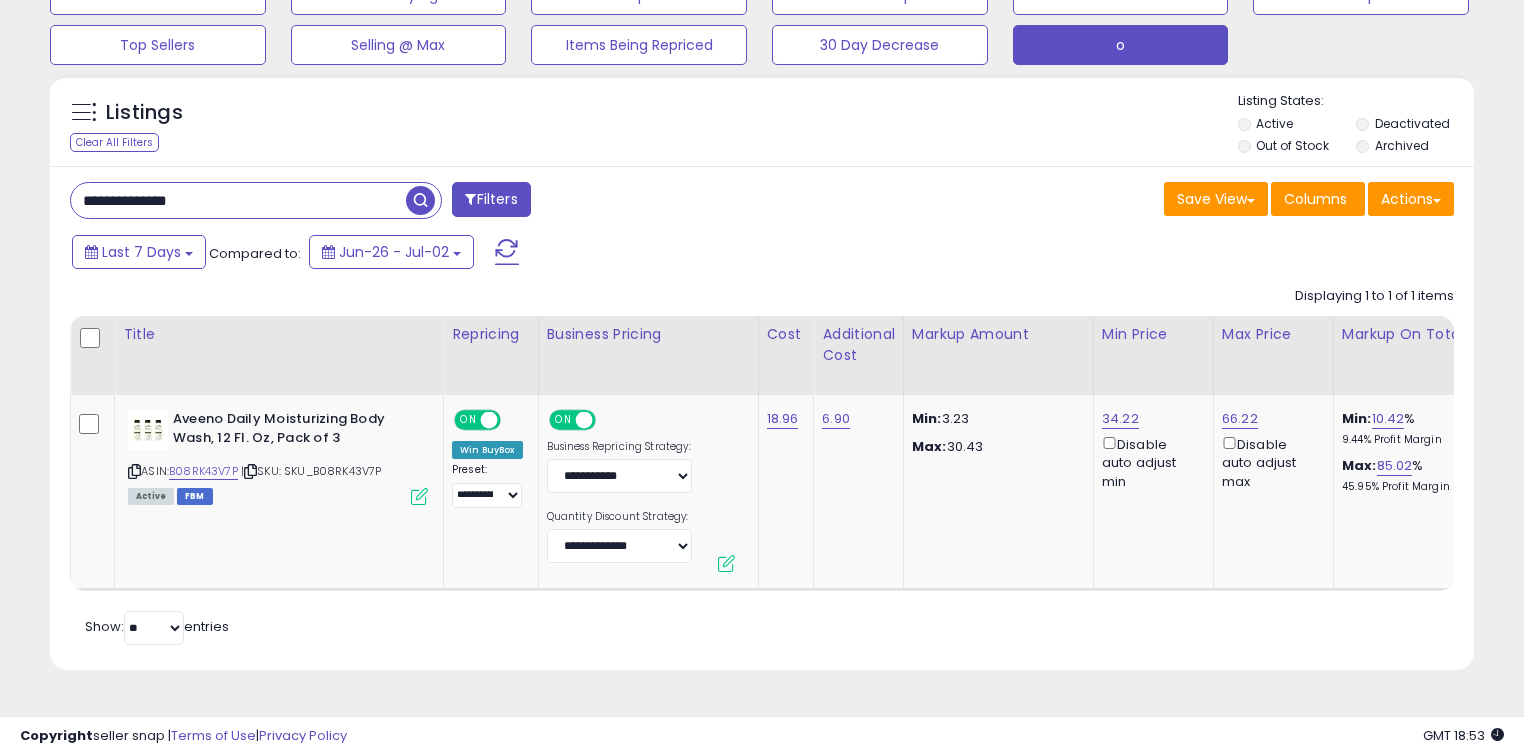 click on "**********" at bounding box center (238, 200) 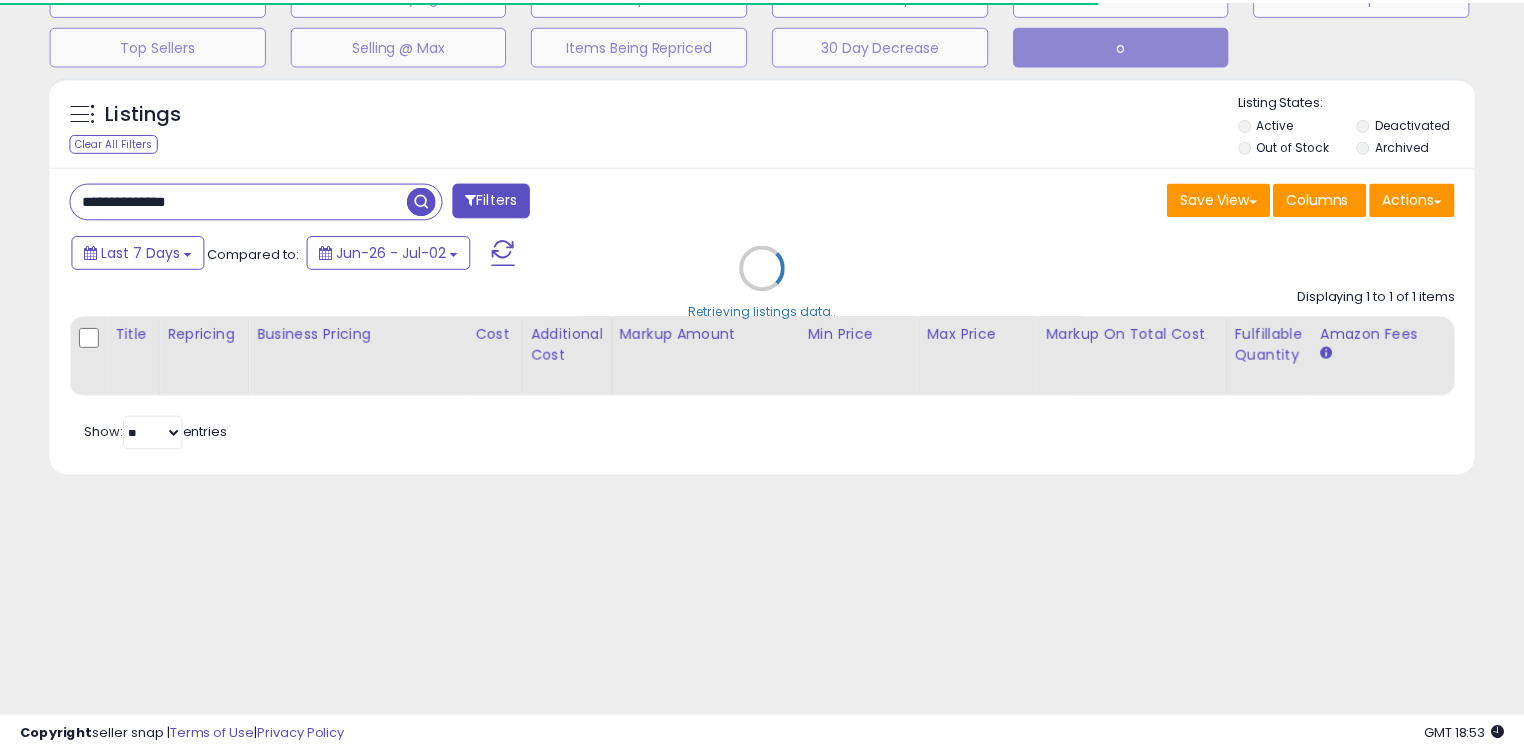 scroll, scrollTop: 140, scrollLeft: 0, axis: vertical 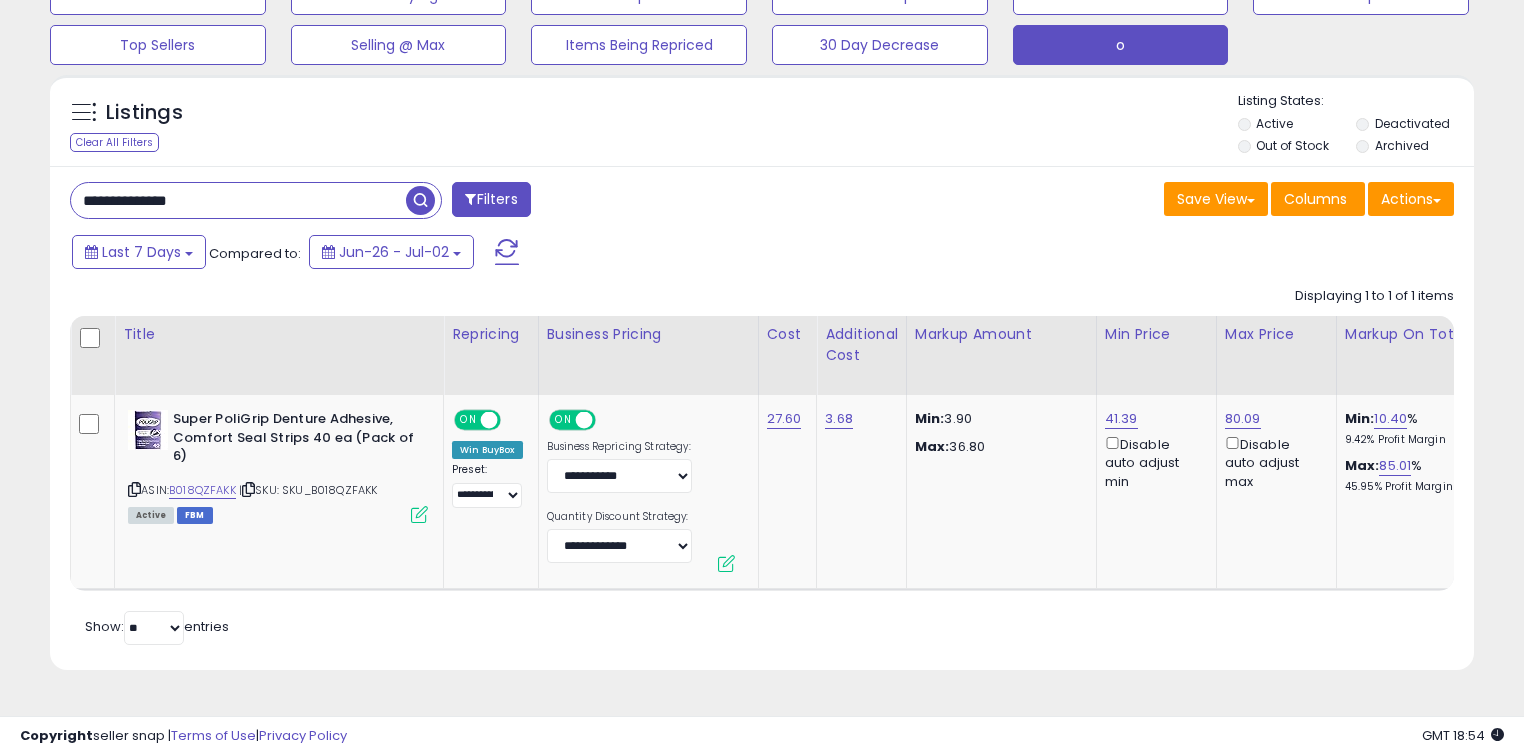 click on "**********" at bounding box center [238, 200] 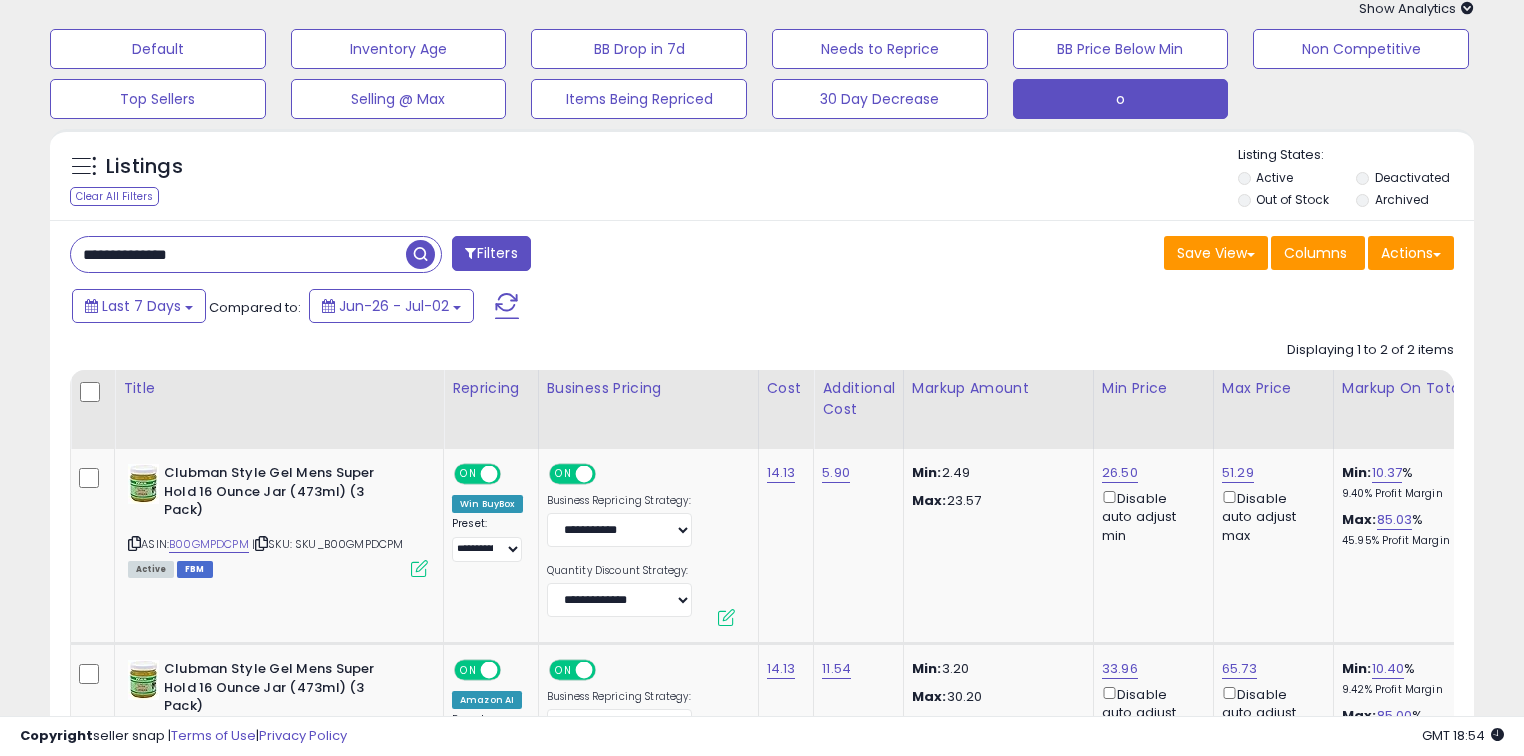 scroll, scrollTop: 240, scrollLeft: 0, axis: vertical 